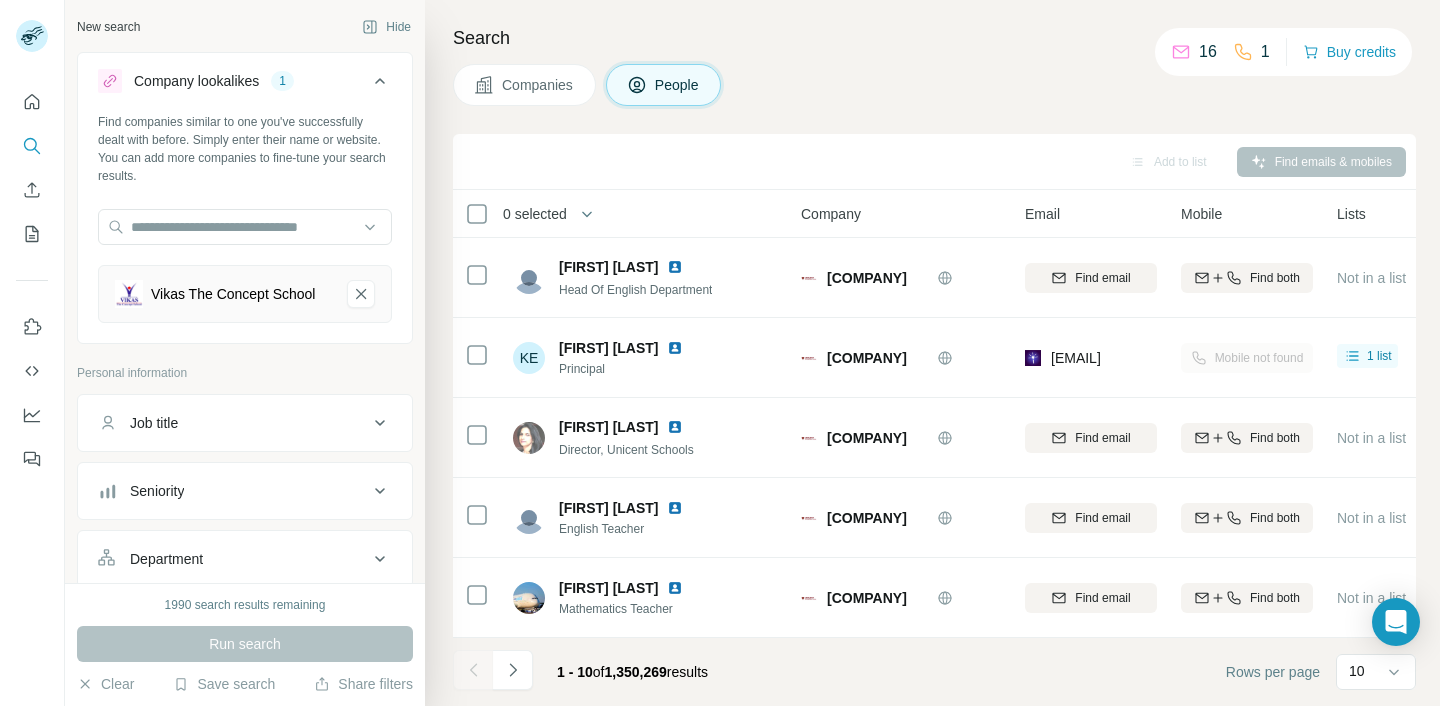 scroll, scrollTop: 0, scrollLeft: 0, axis: both 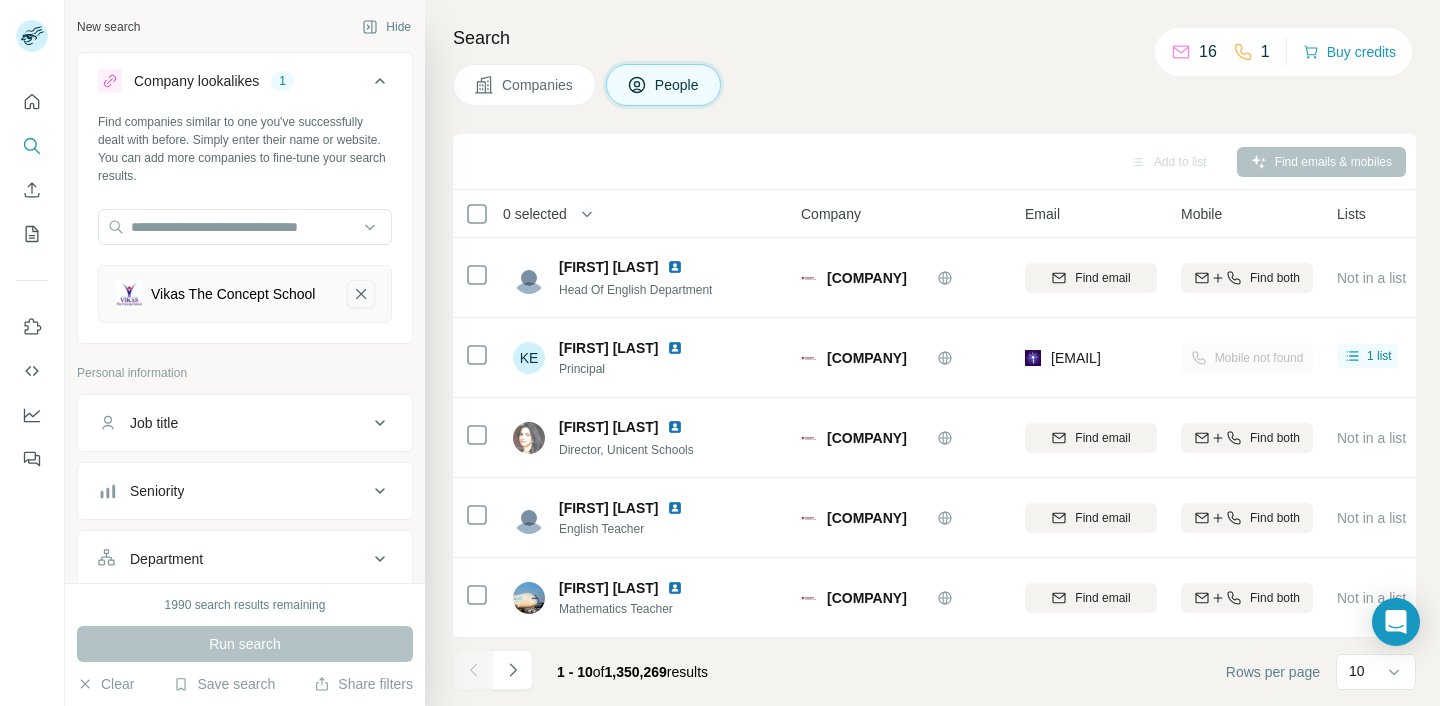 click 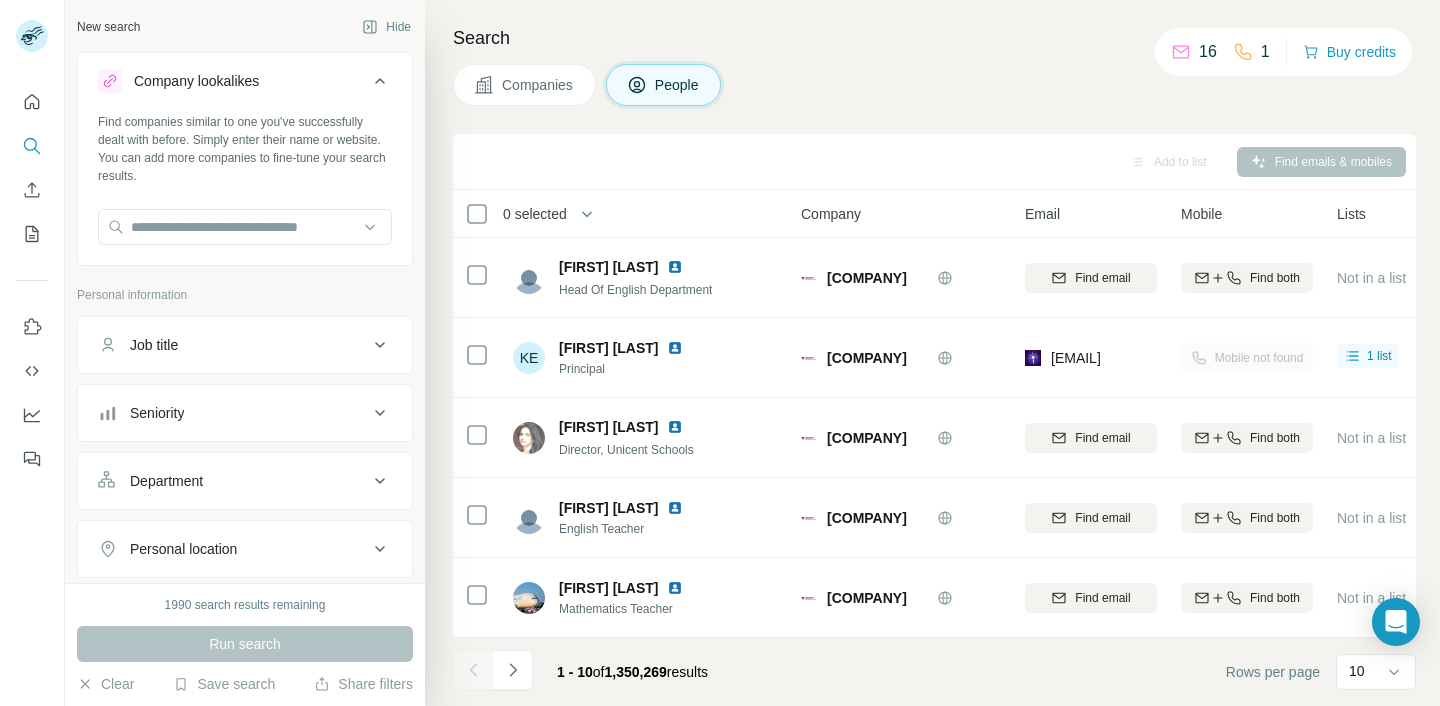 scroll, scrollTop: 22, scrollLeft: 0, axis: vertical 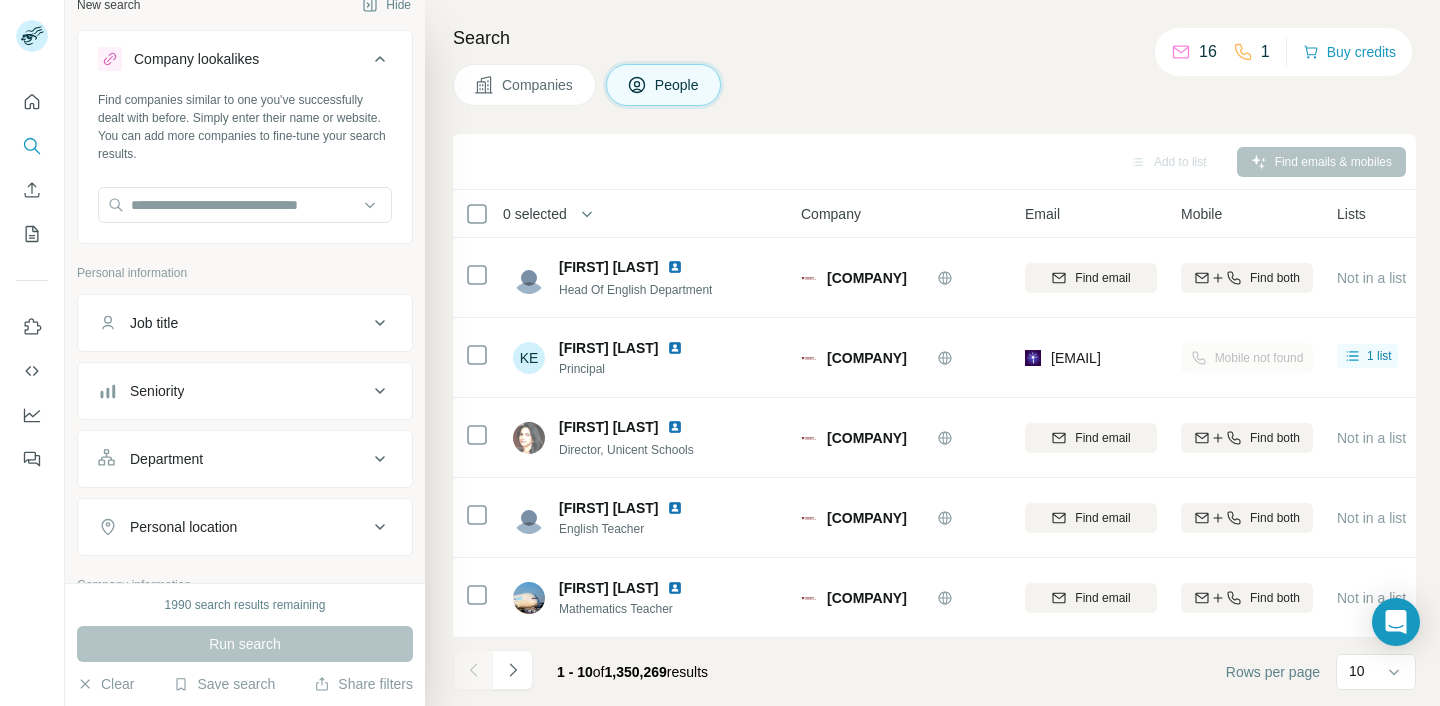 click on "Job title" at bounding box center [233, 323] 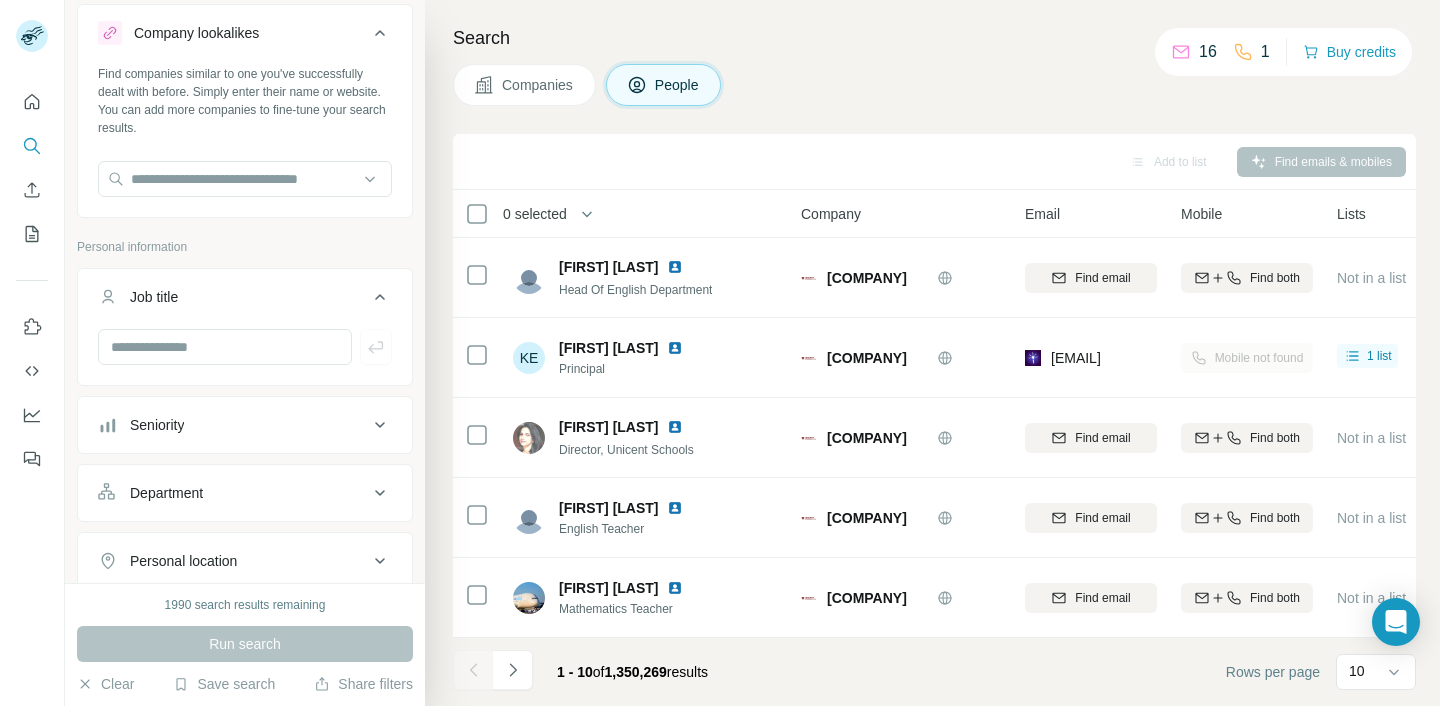 scroll, scrollTop: 0, scrollLeft: 0, axis: both 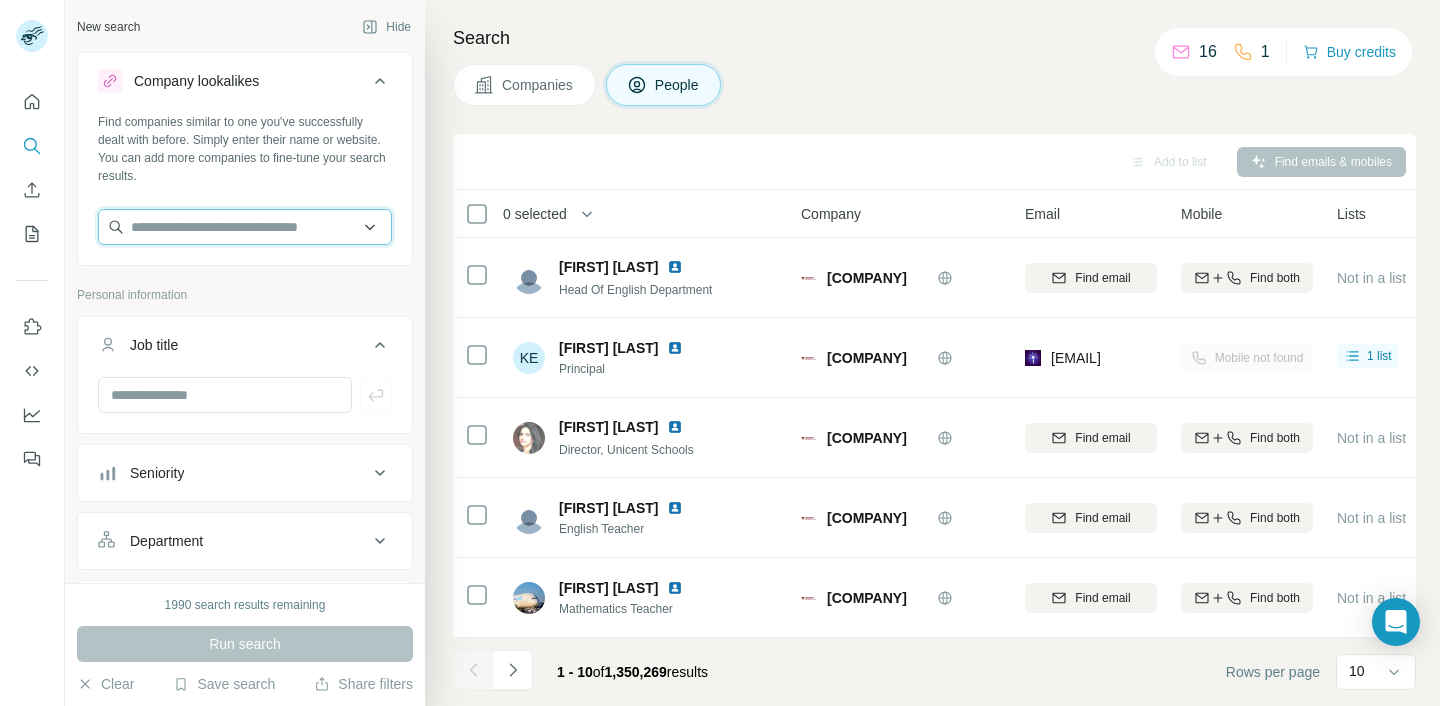 click at bounding box center [245, 227] 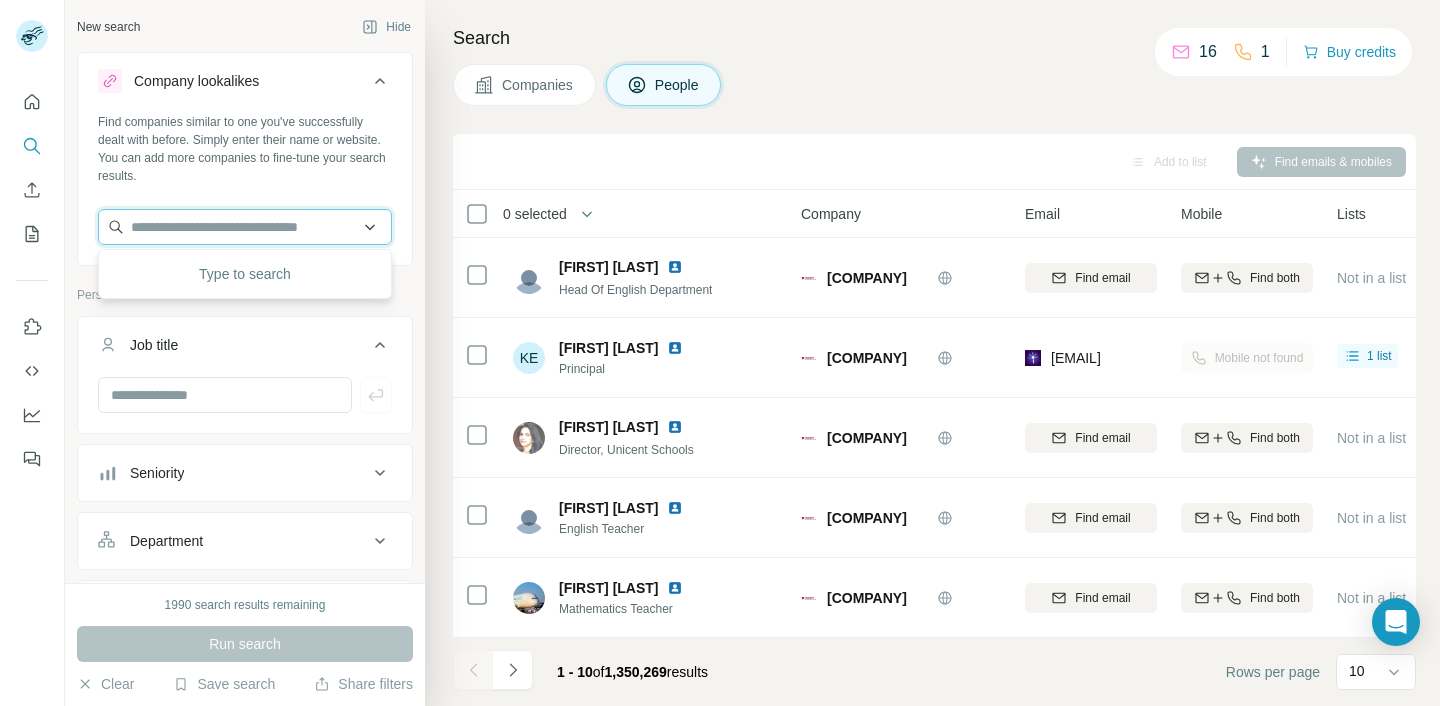 click at bounding box center [245, 227] 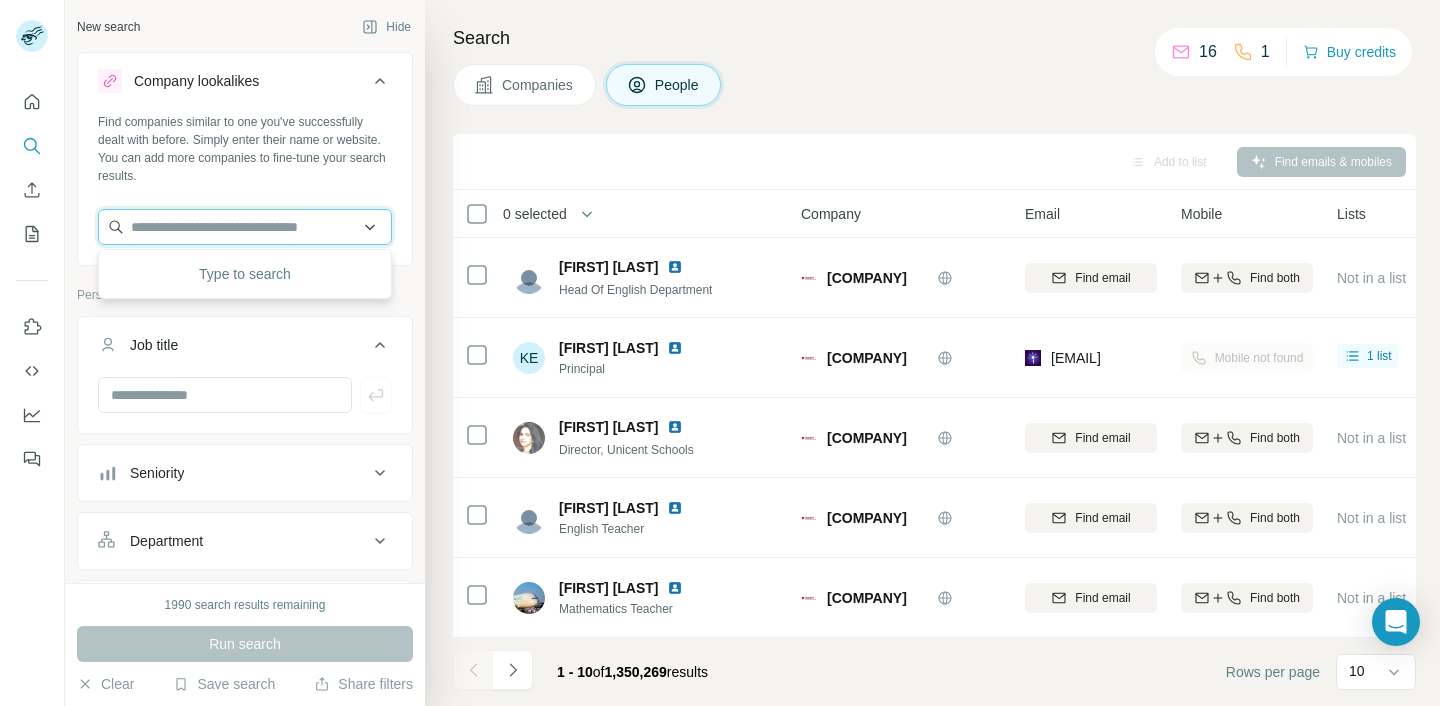 paste on "**********" 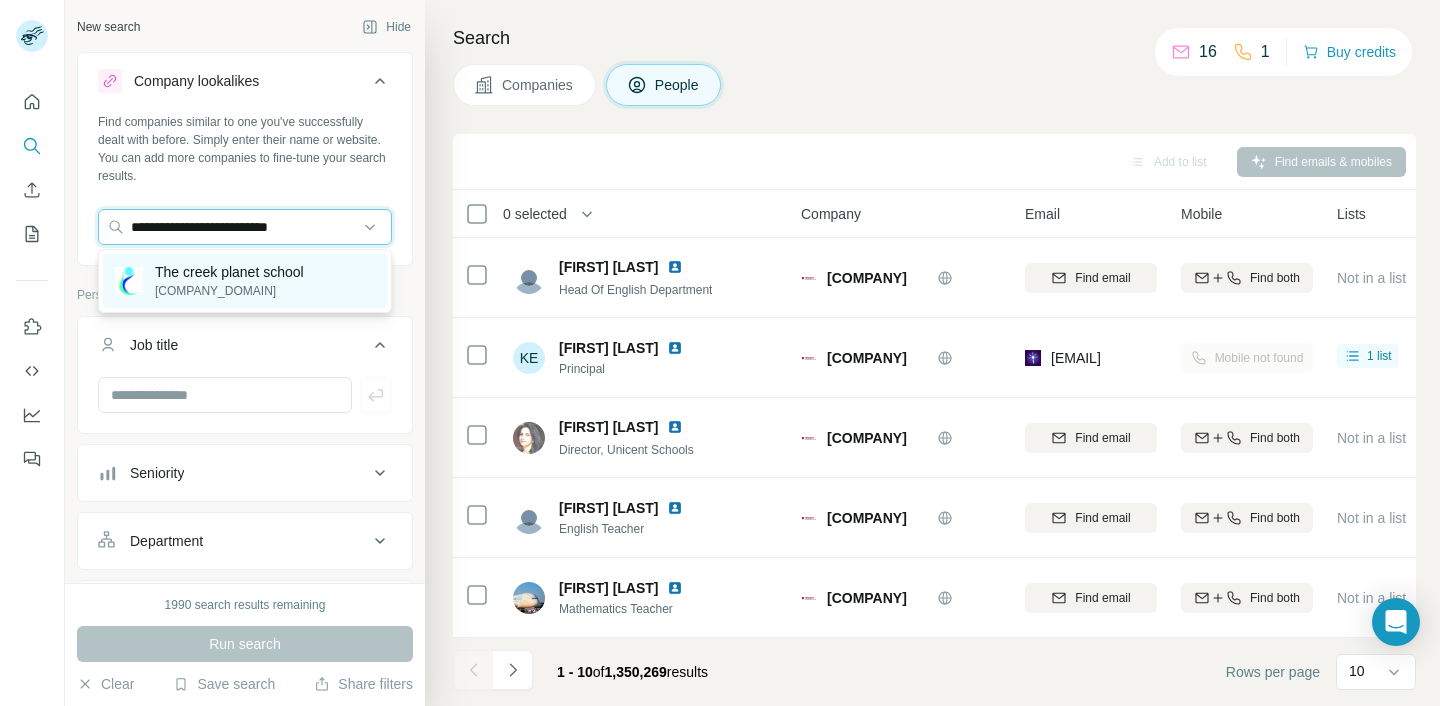 type on "**********" 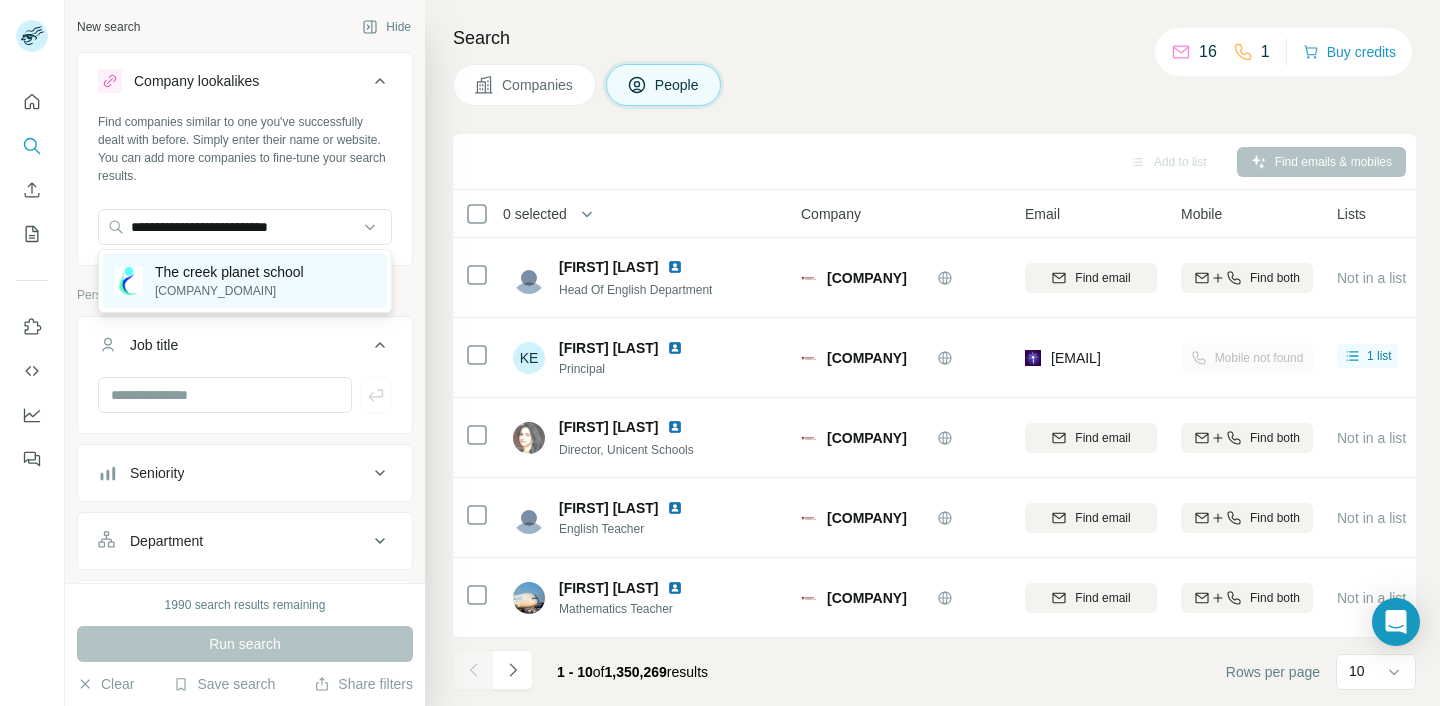 click on "The creek planet school" at bounding box center (229, 272) 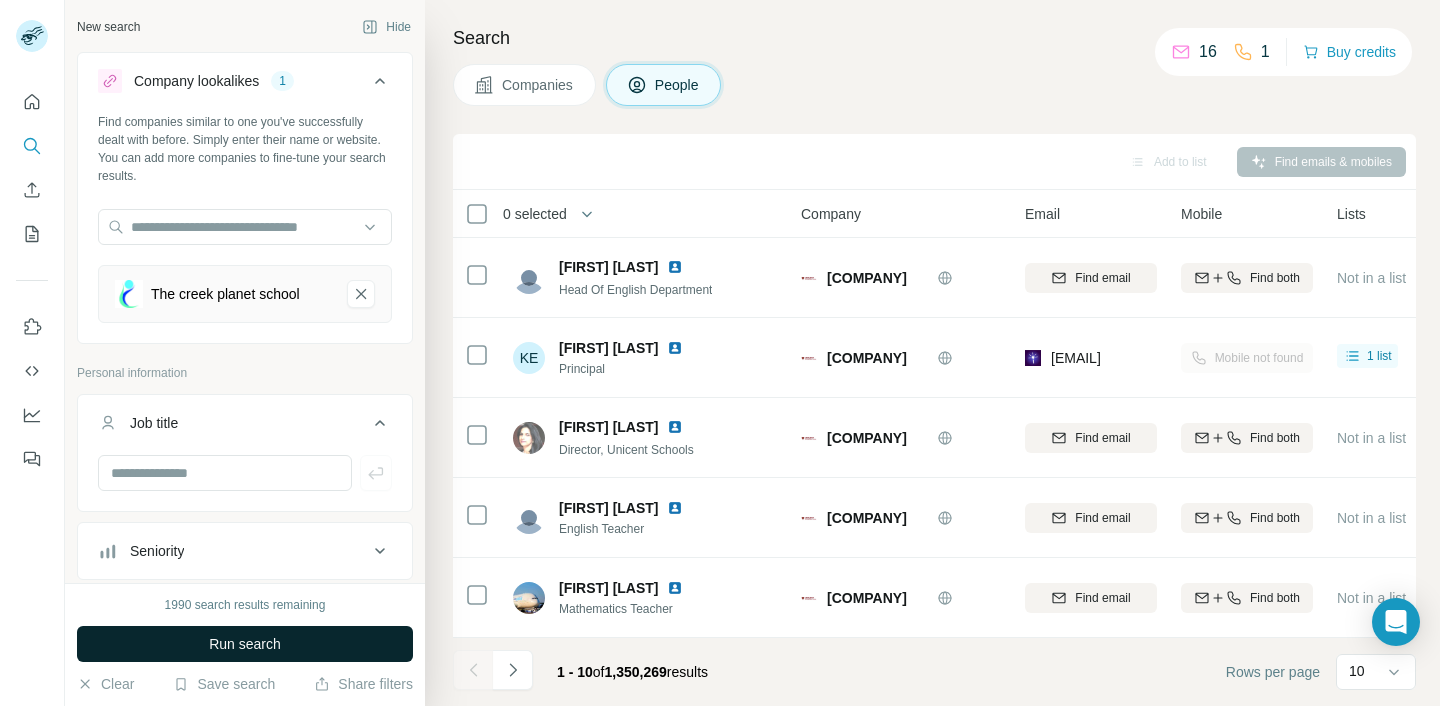click on "Run search" at bounding box center (245, 644) 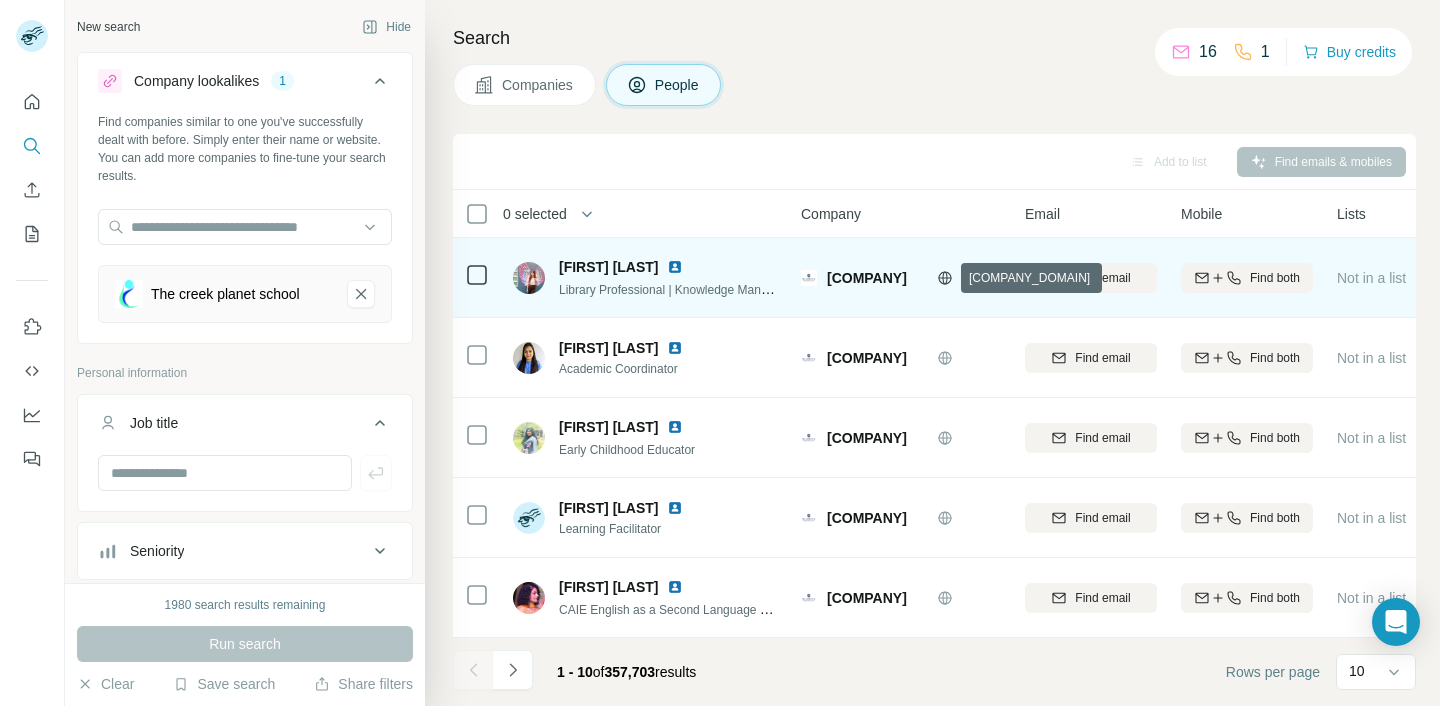 click 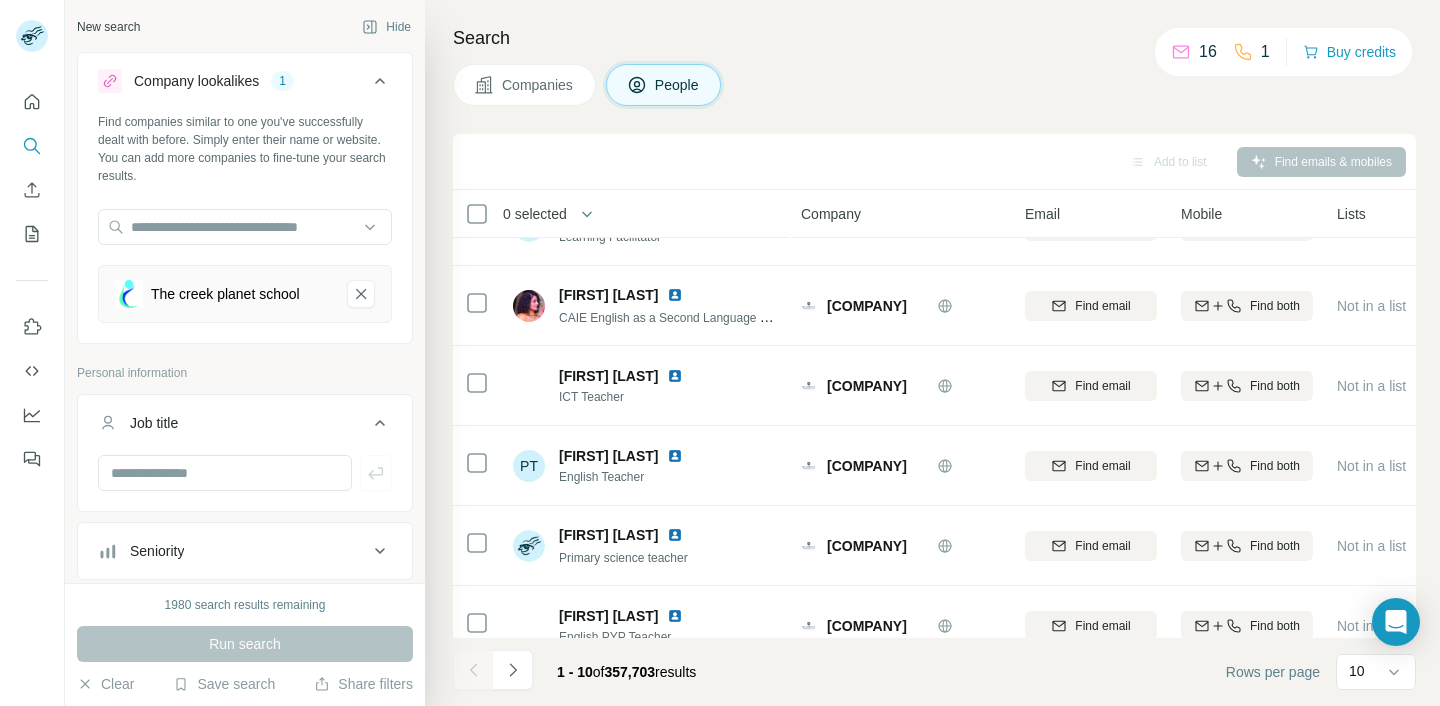 scroll, scrollTop: 0, scrollLeft: 0, axis: both 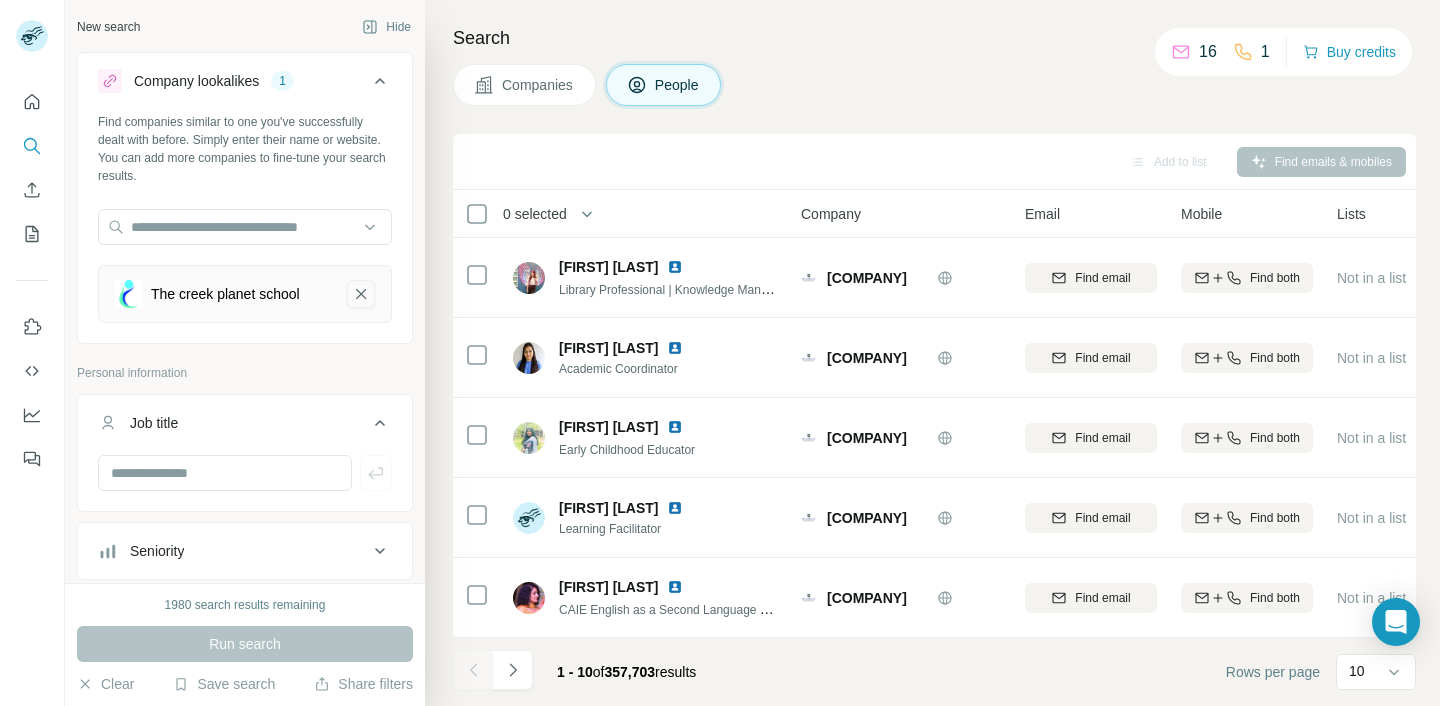 click 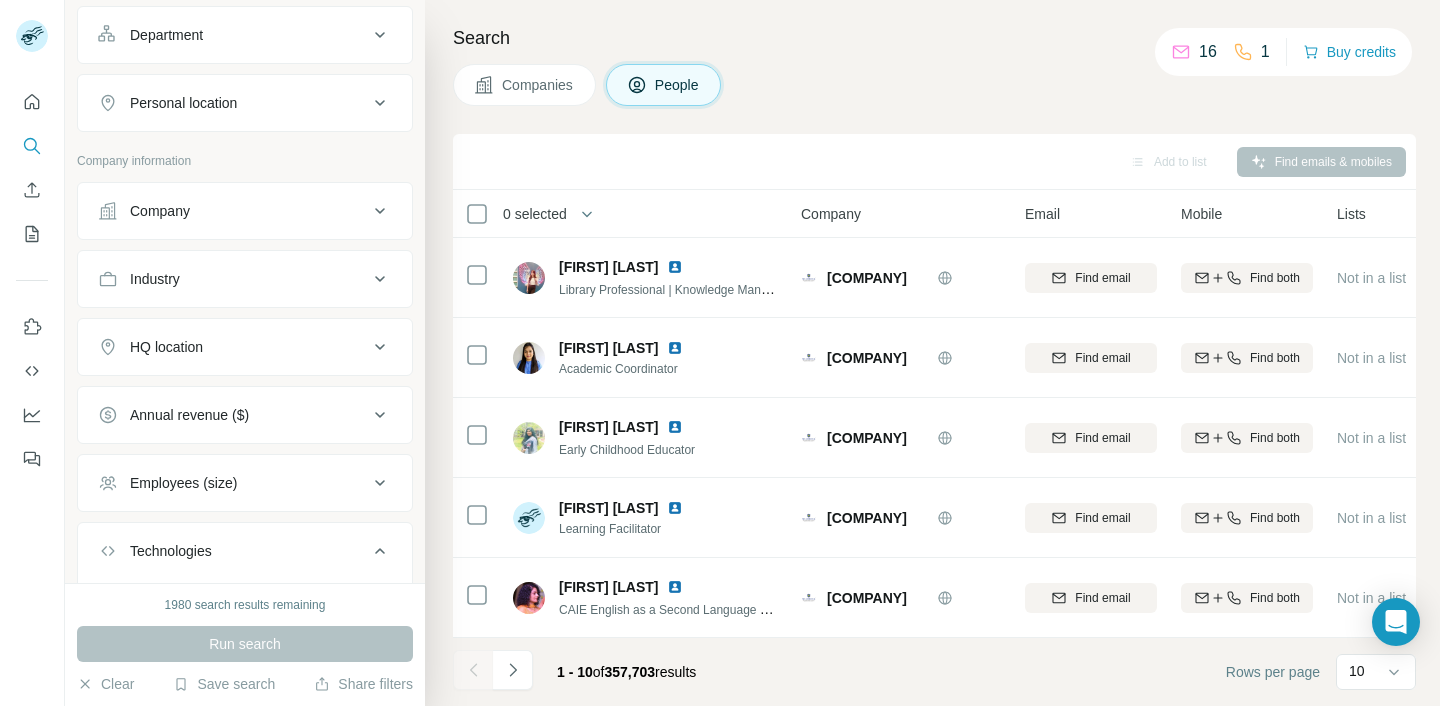 scroll, scrollTop: 520, scrollLeft: 0, axis: vertical 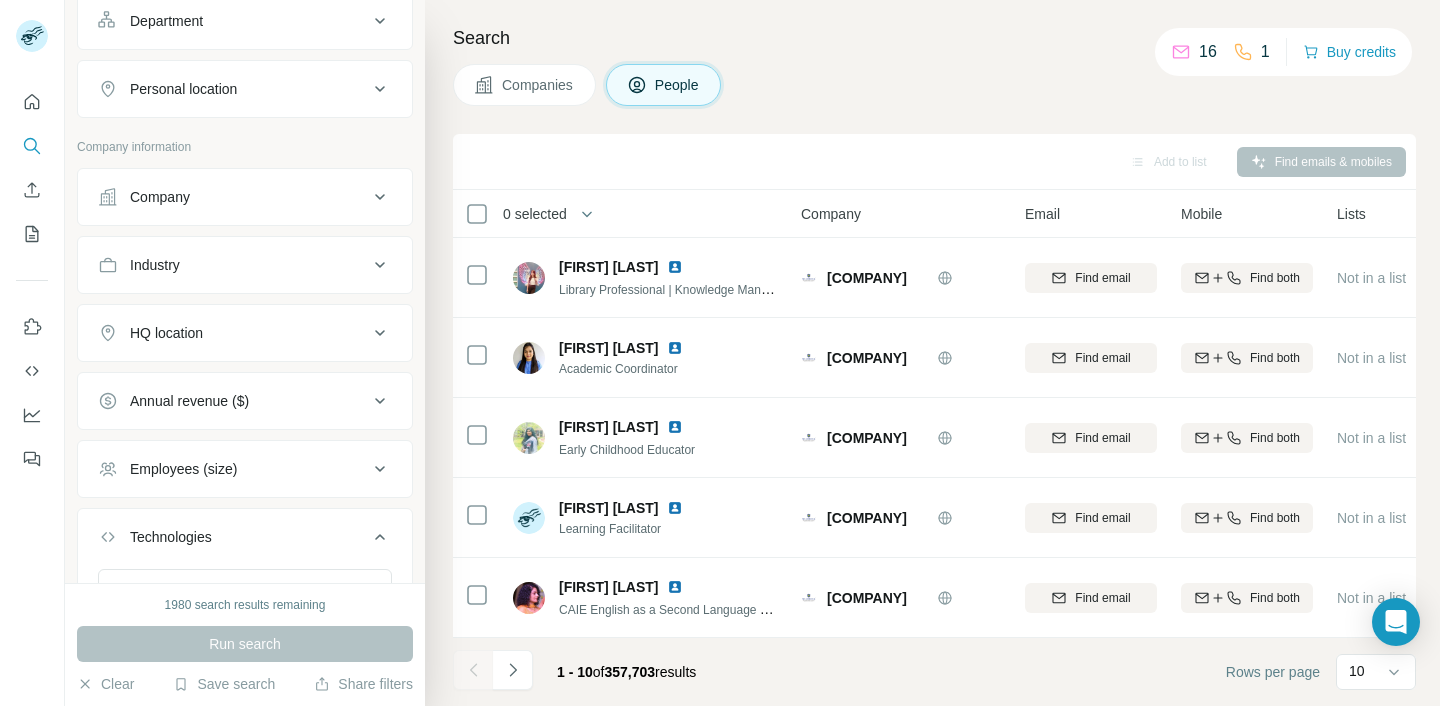click 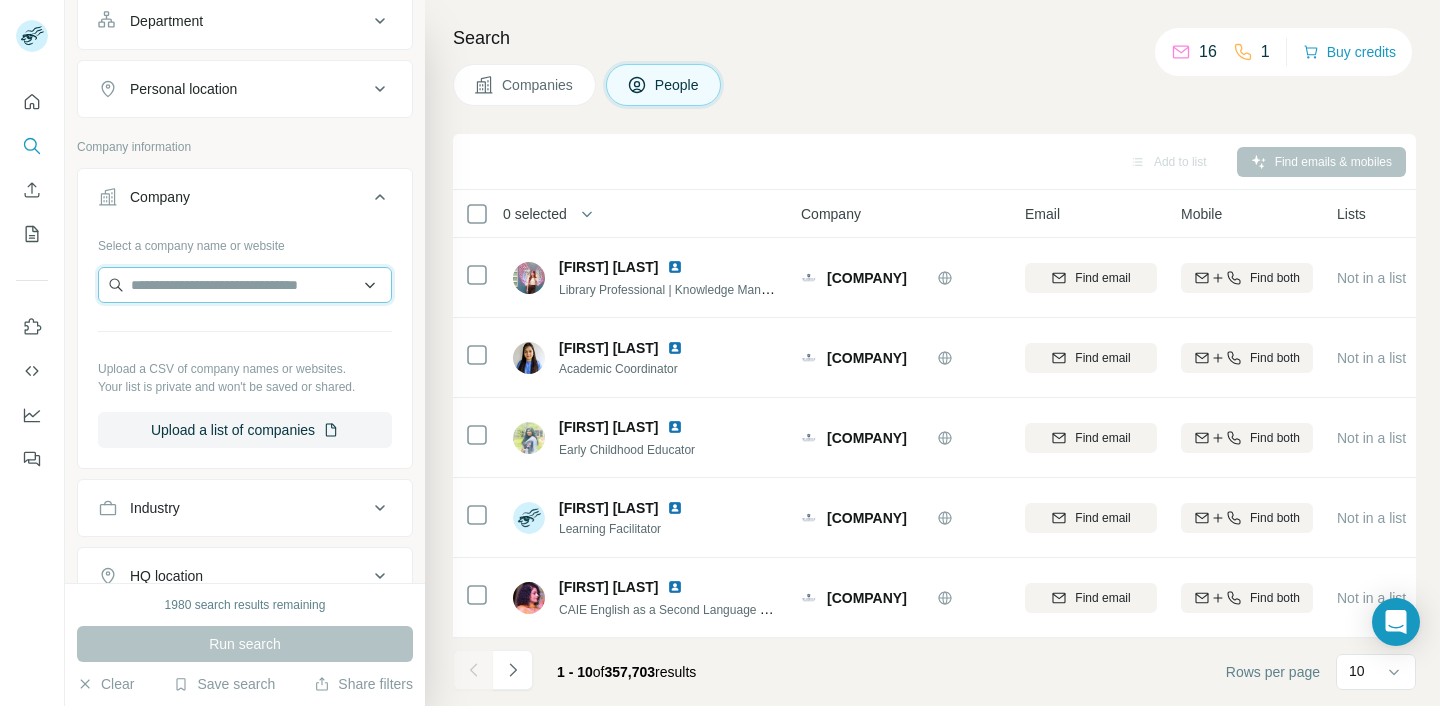 click at bounding box center (245, 285) 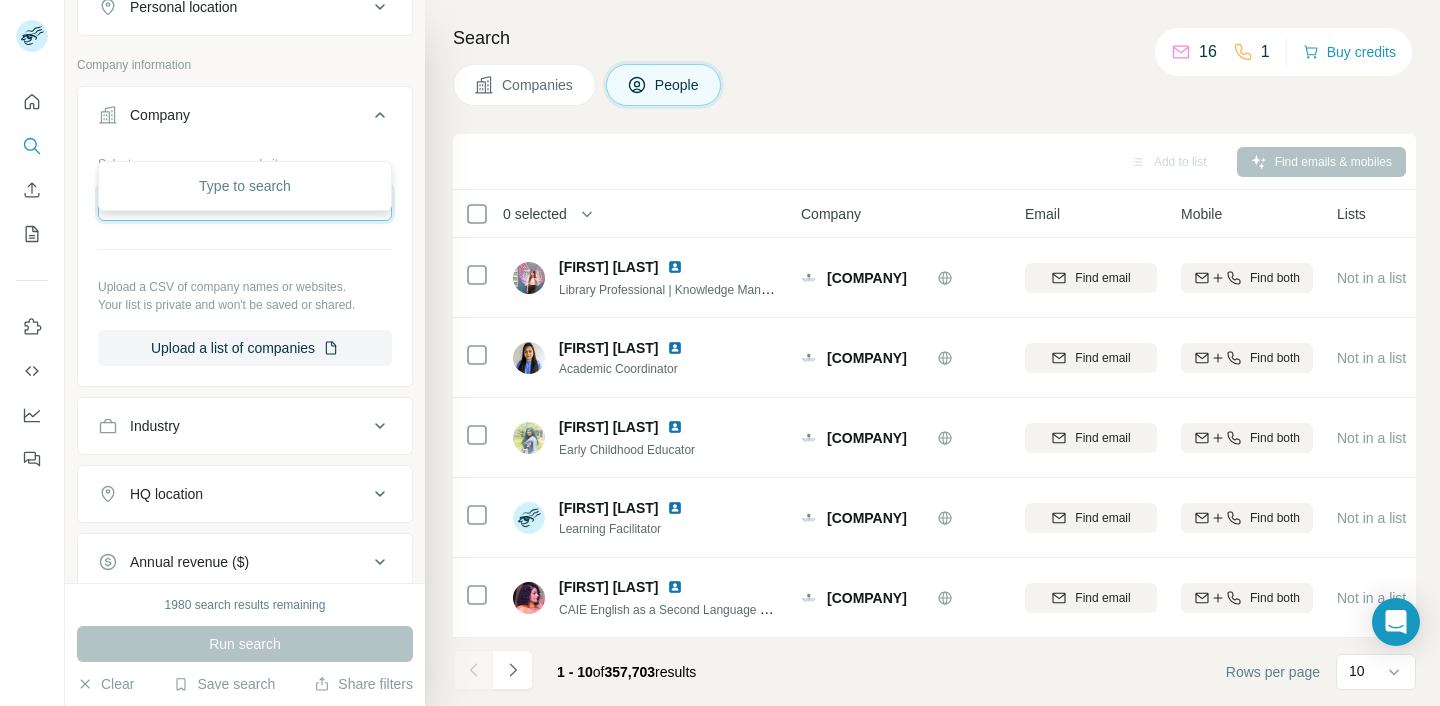 scroll, scrollTop: 736, scrollLeft: 0, axis: vertical 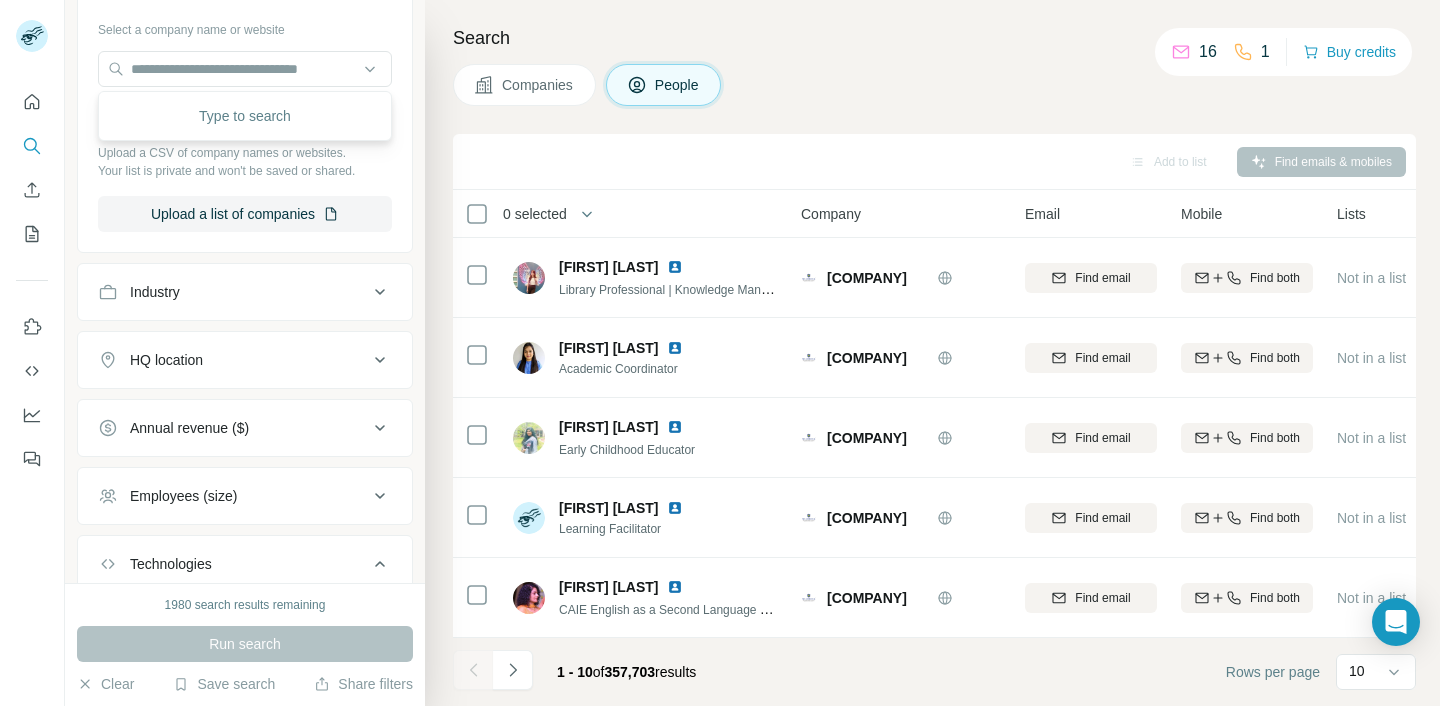 click on "Industry" at bounding box center [245, 292] 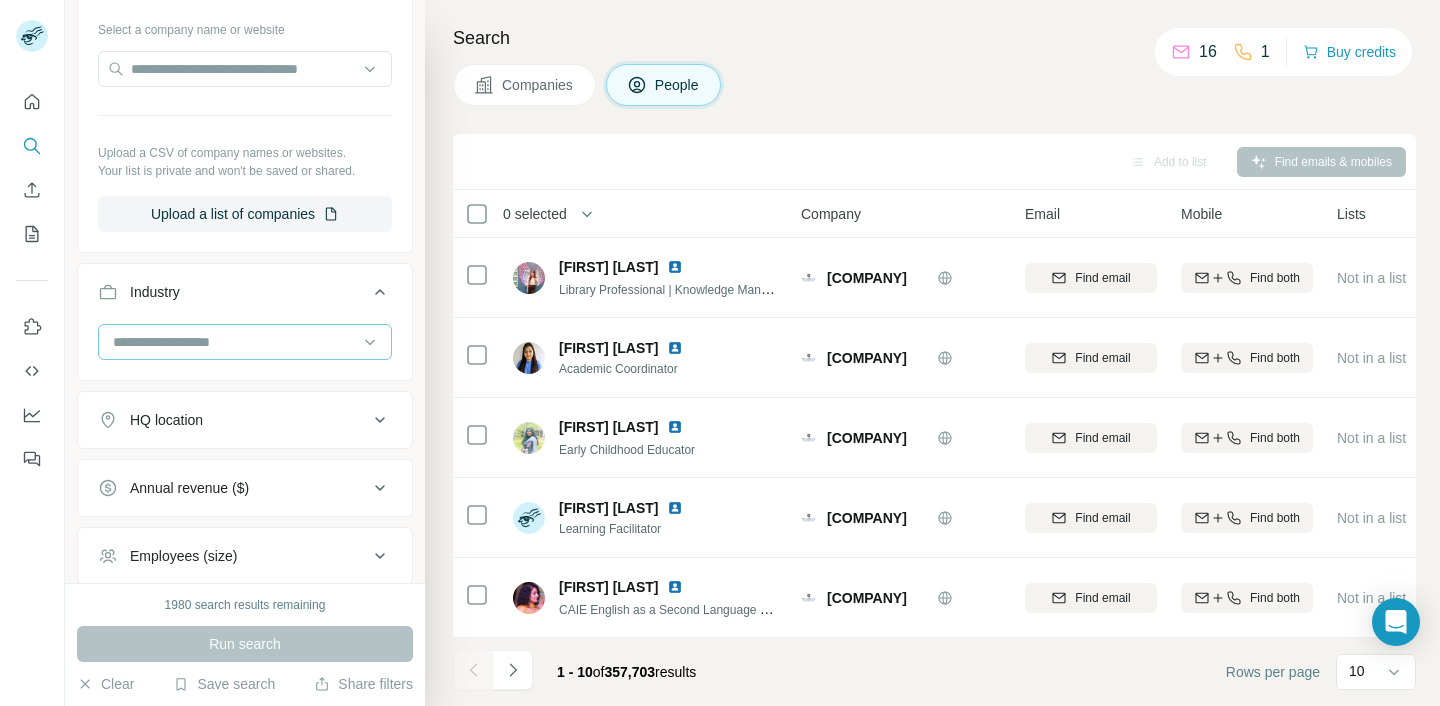 click at bounding box center [234, 342] 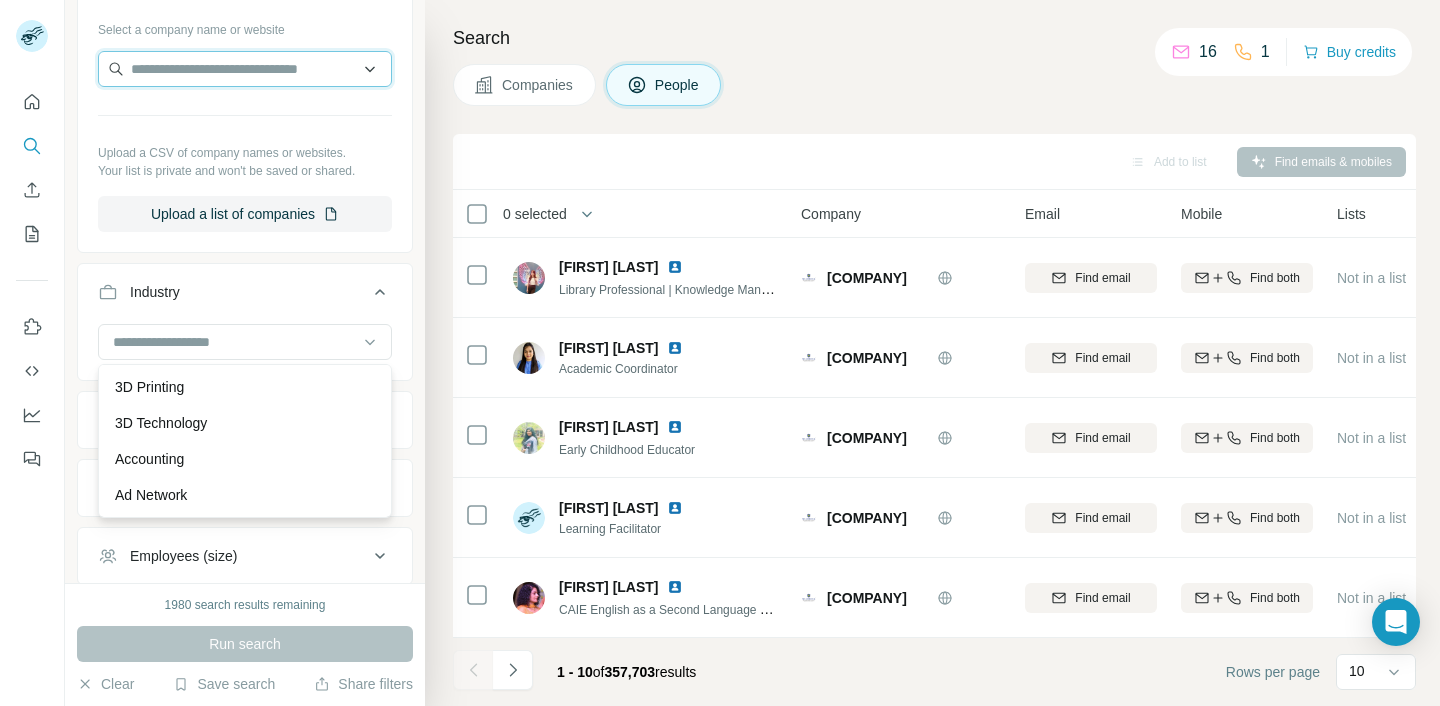 click at bounding box center [245, 69] 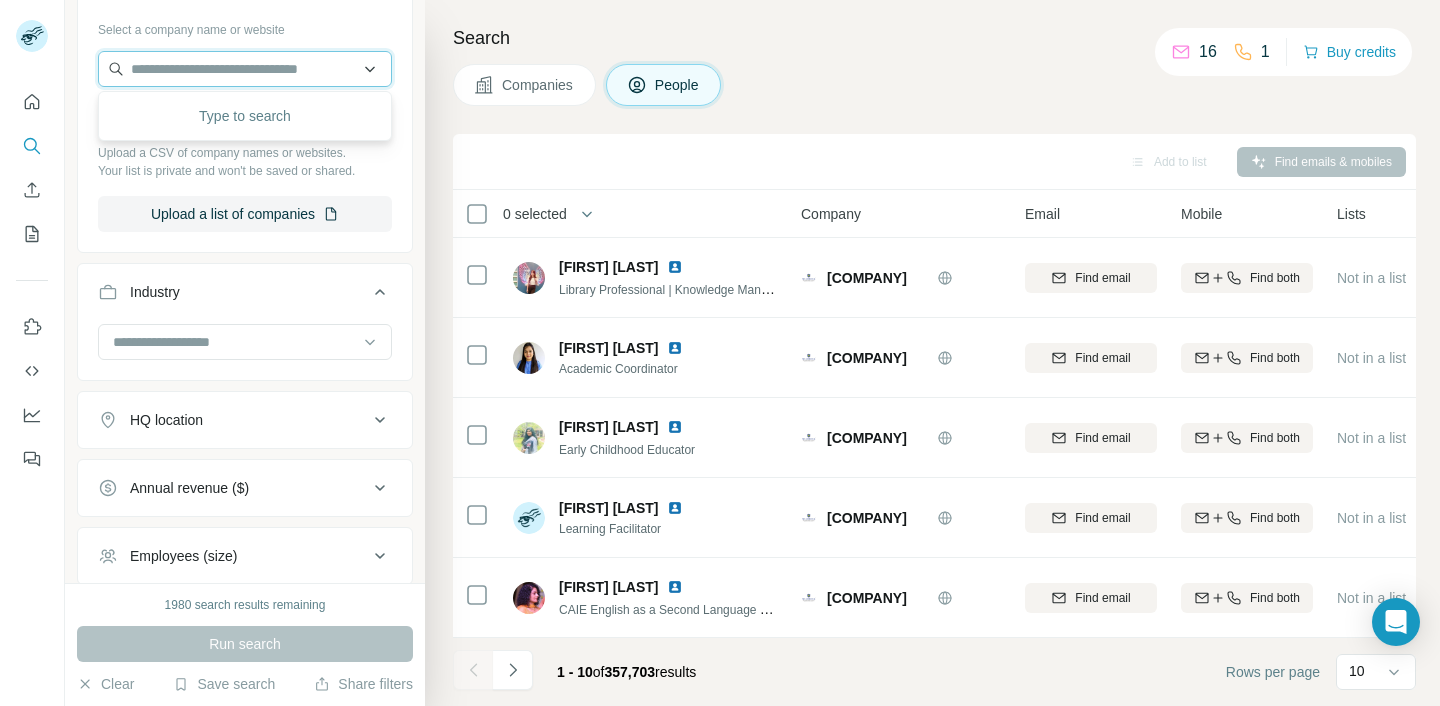 paste on "**********" 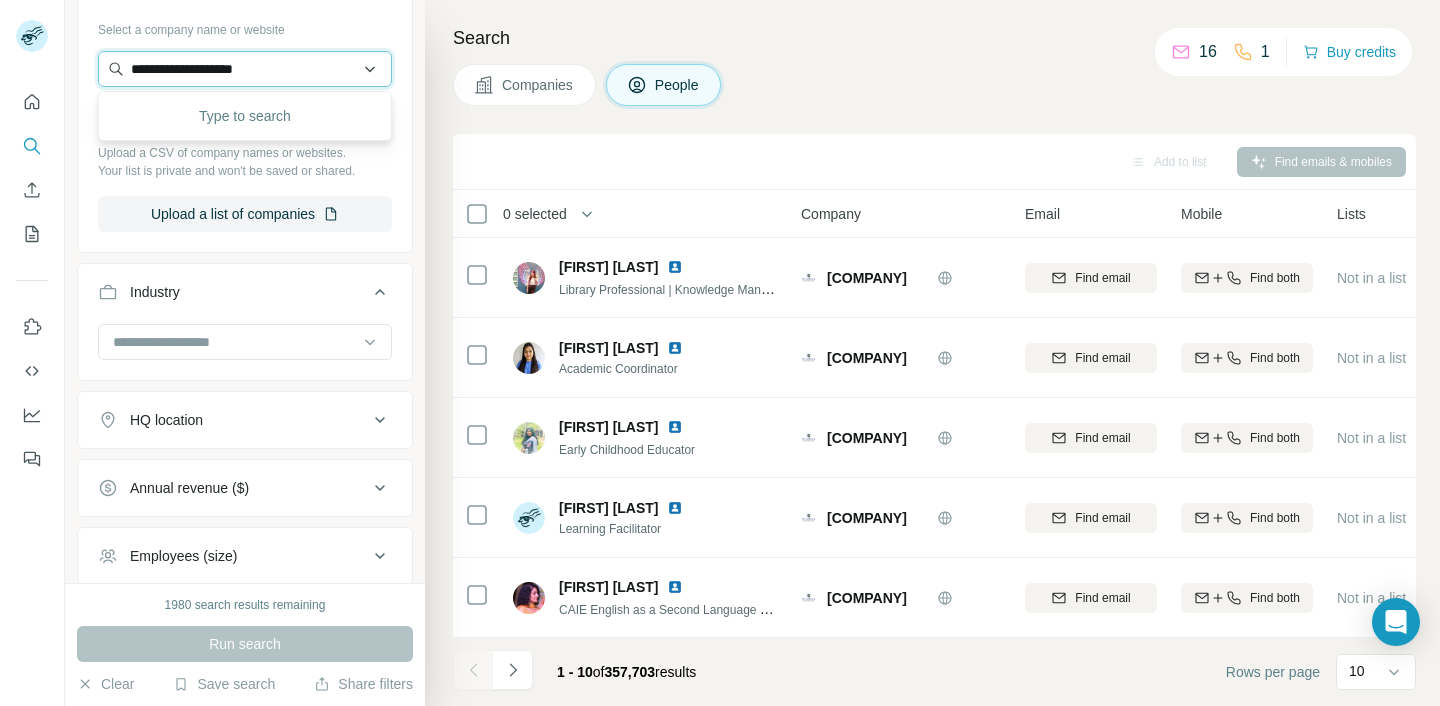 type on "**********" 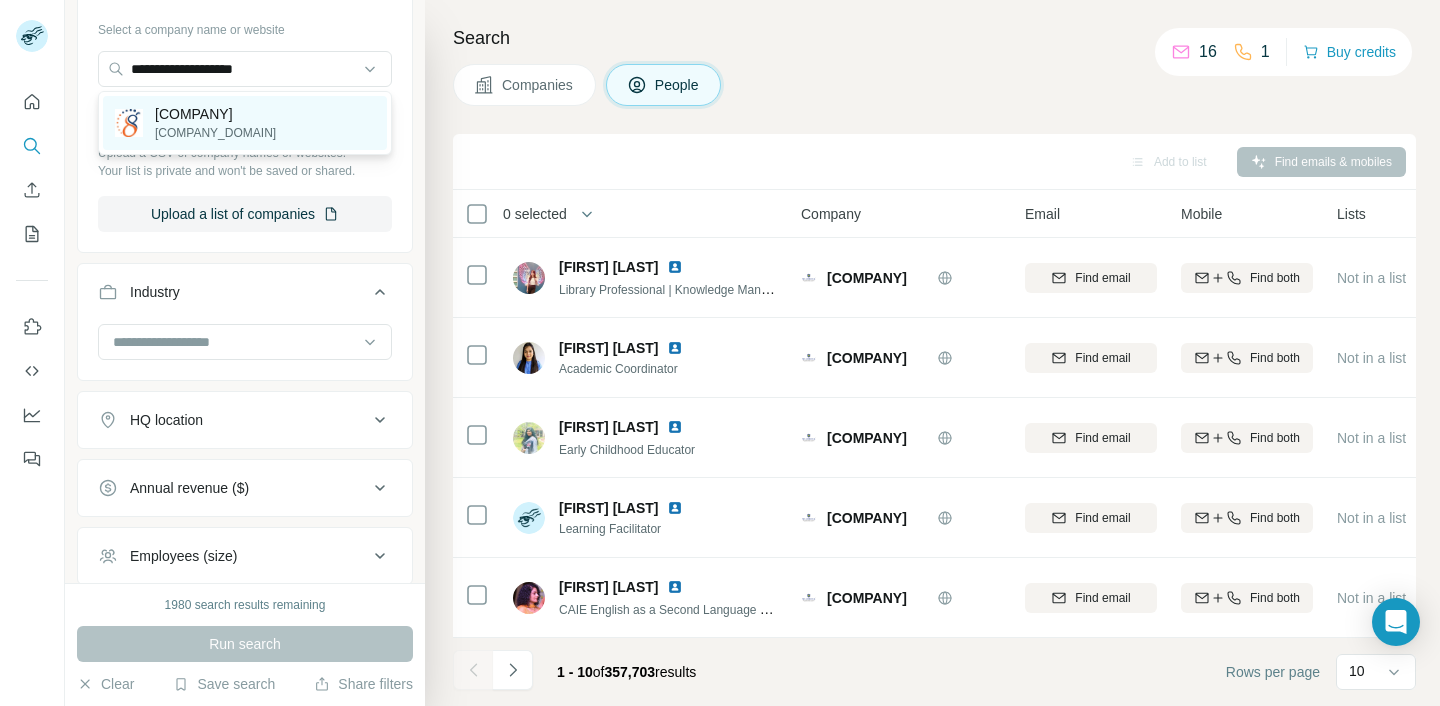 click on "[COMPANY] [COMPANY_DOMAIN]" at bounding box center [245, 123] 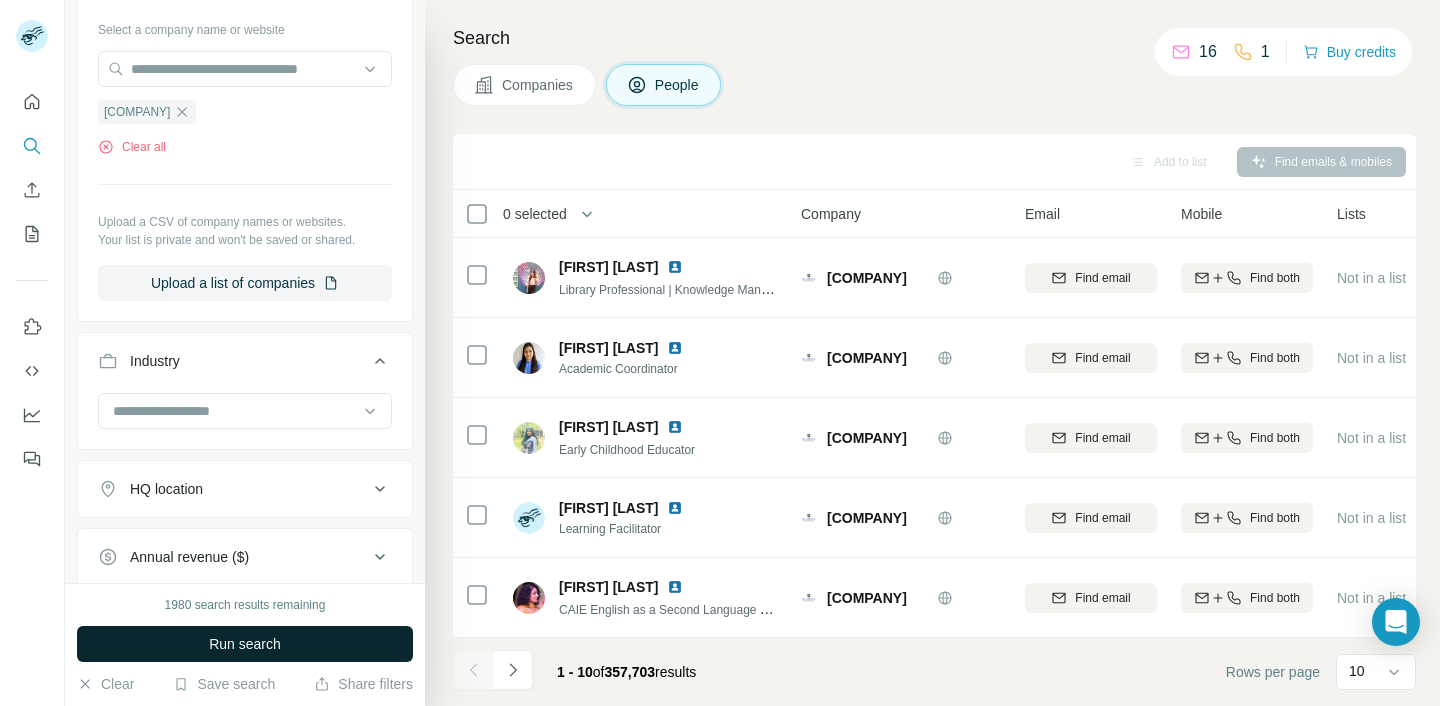 click on "Run search" at bounding box center [245, 644] 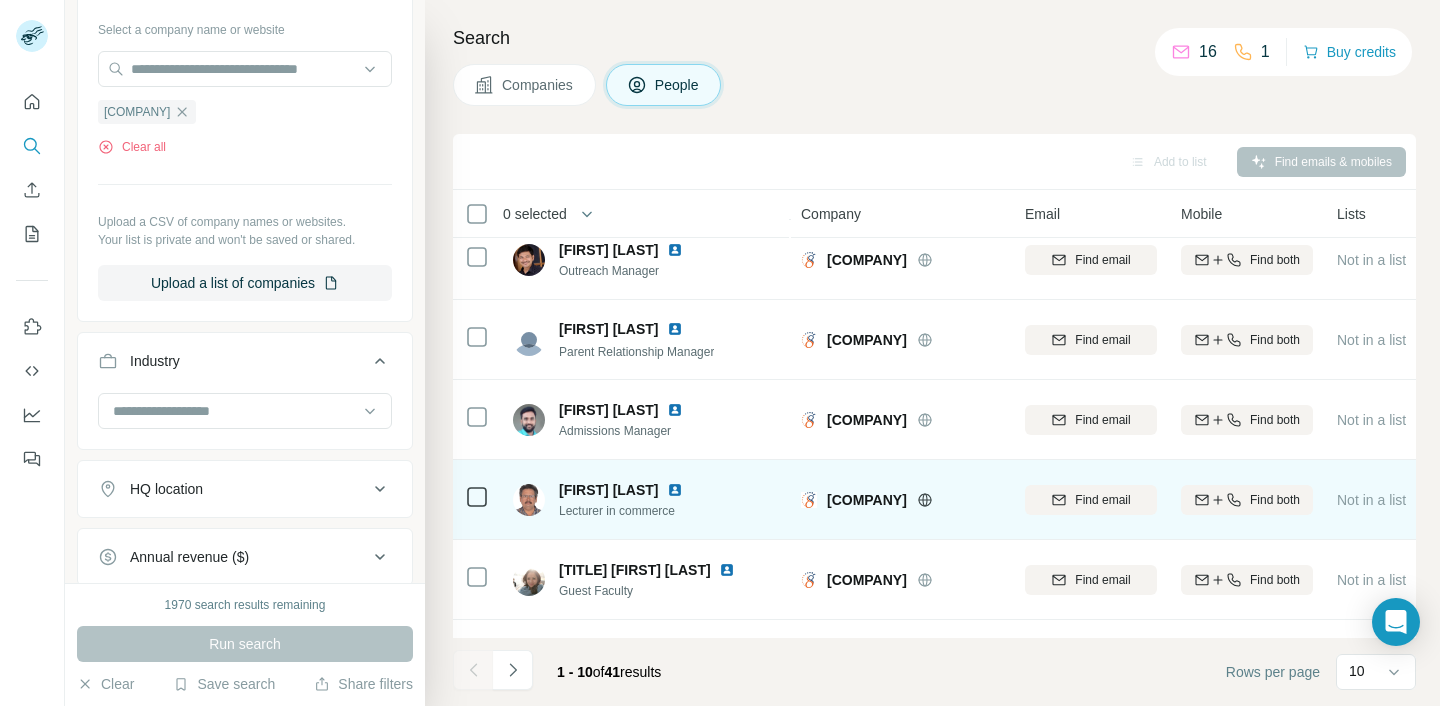 scroll, scrollTop: 400, scrollLeft: 0, axis: vertical 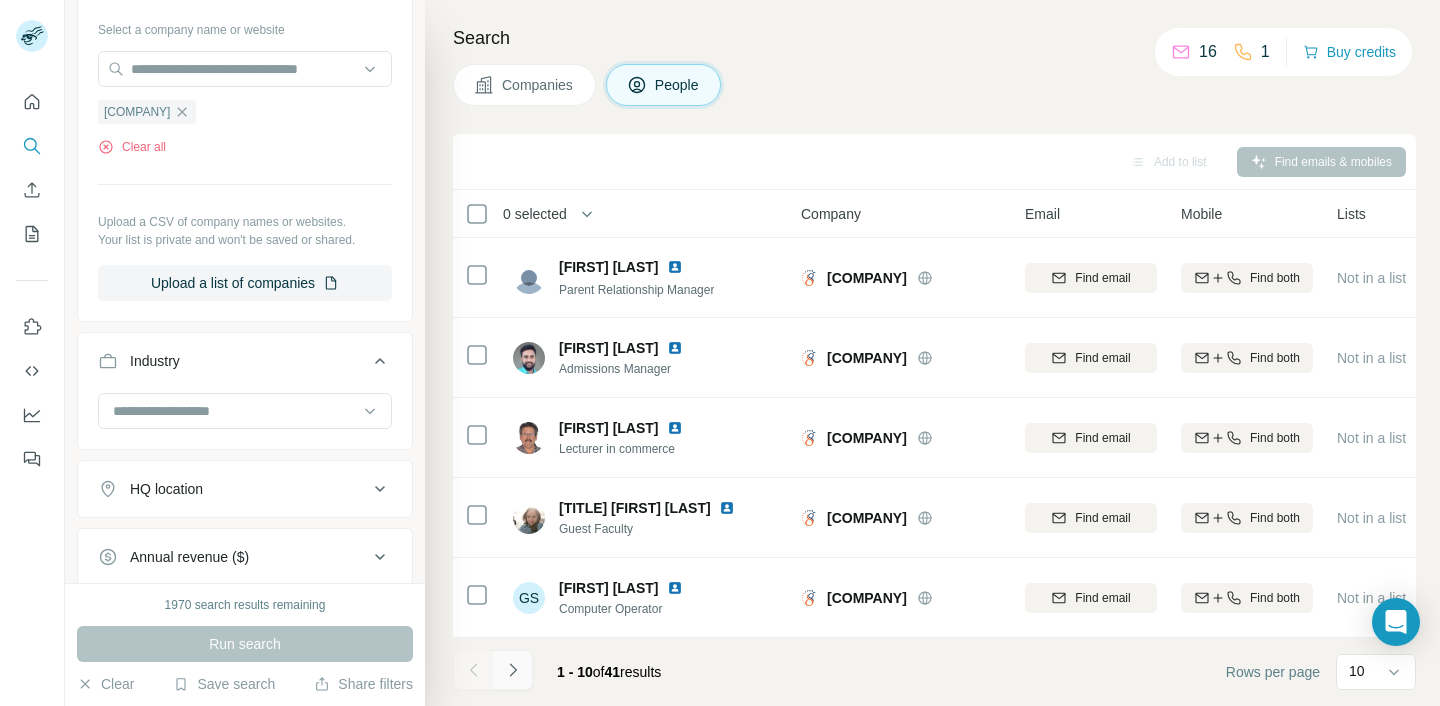 click 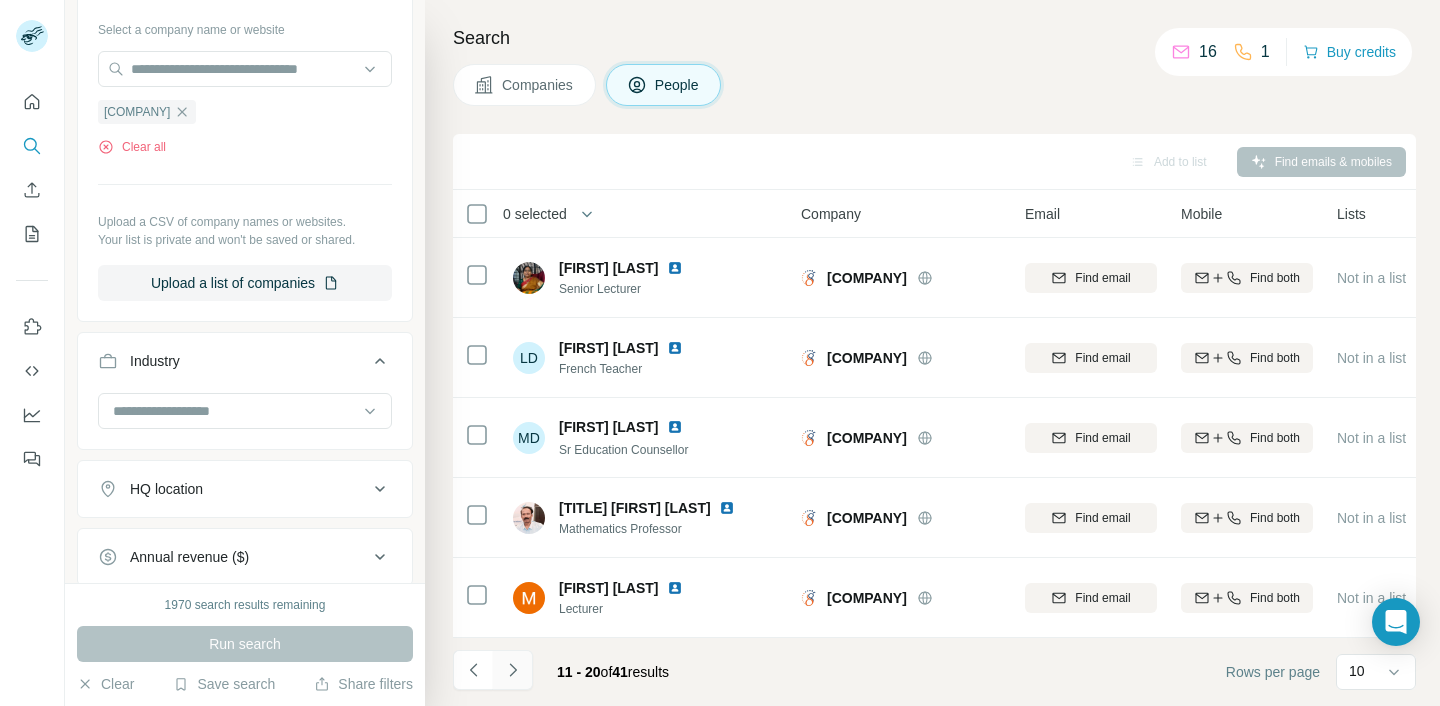 click 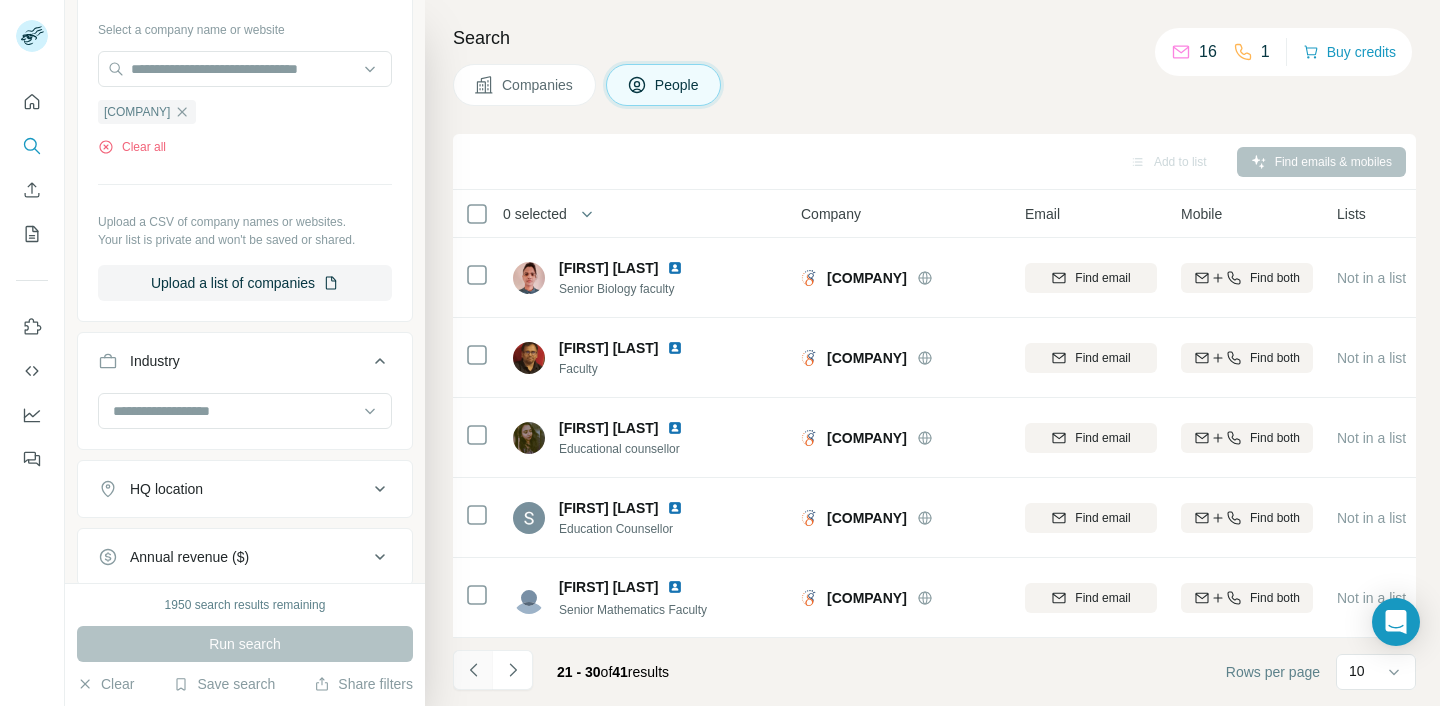 click 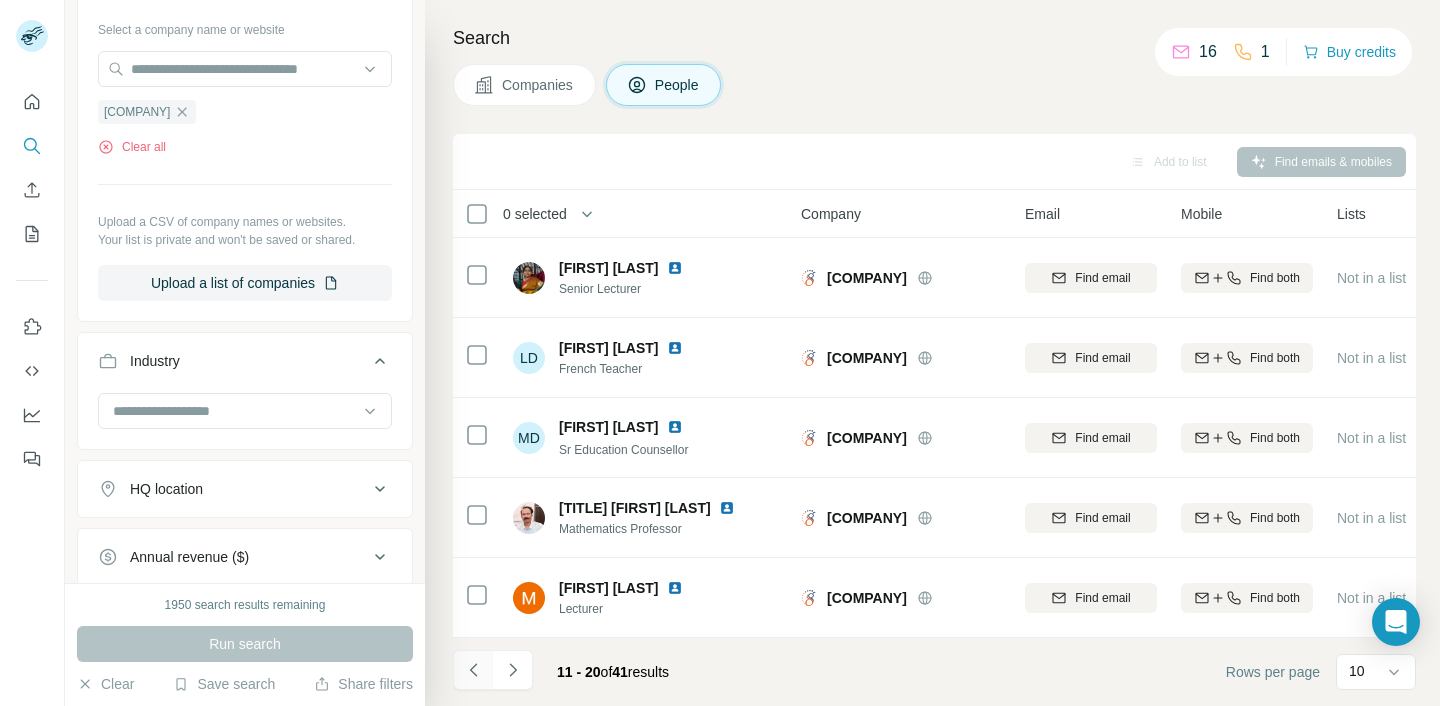 click 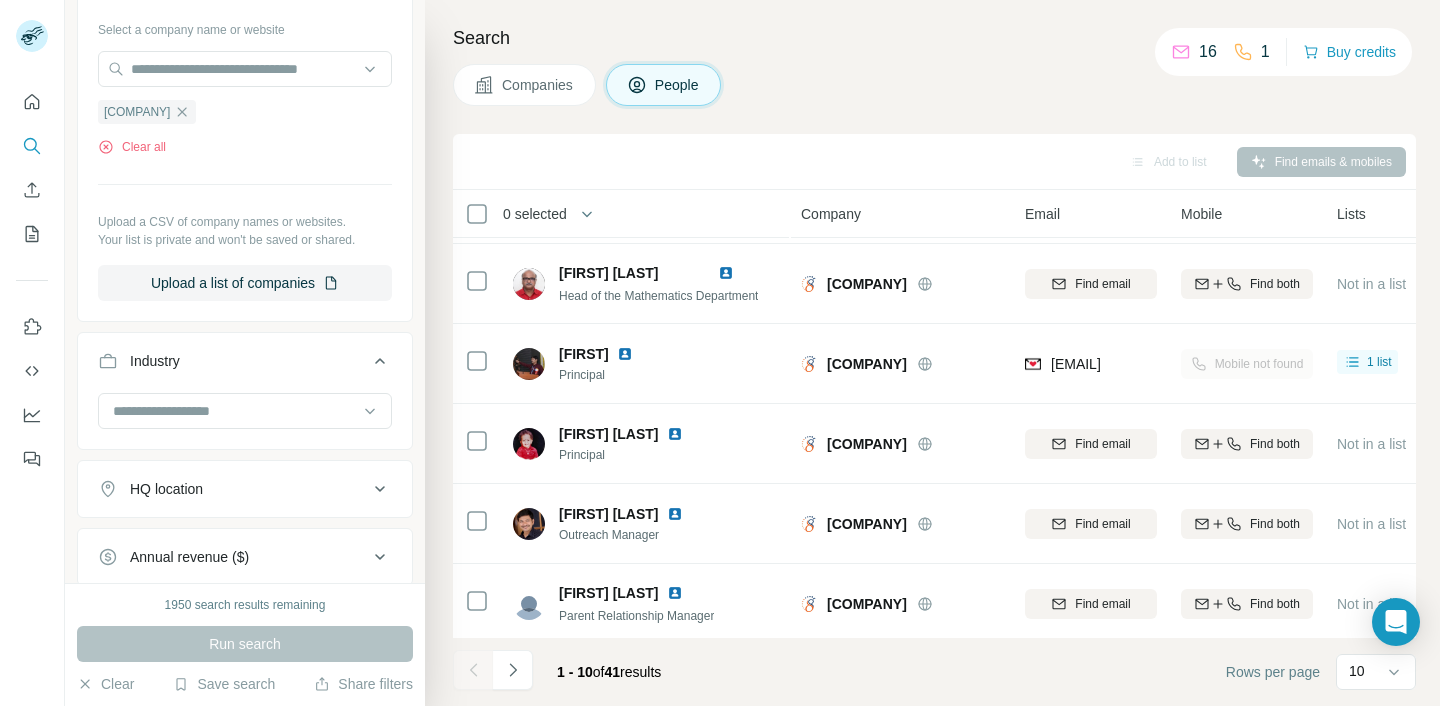 scroll, scrollTop: 0, scrollLeft: 0, axis: both 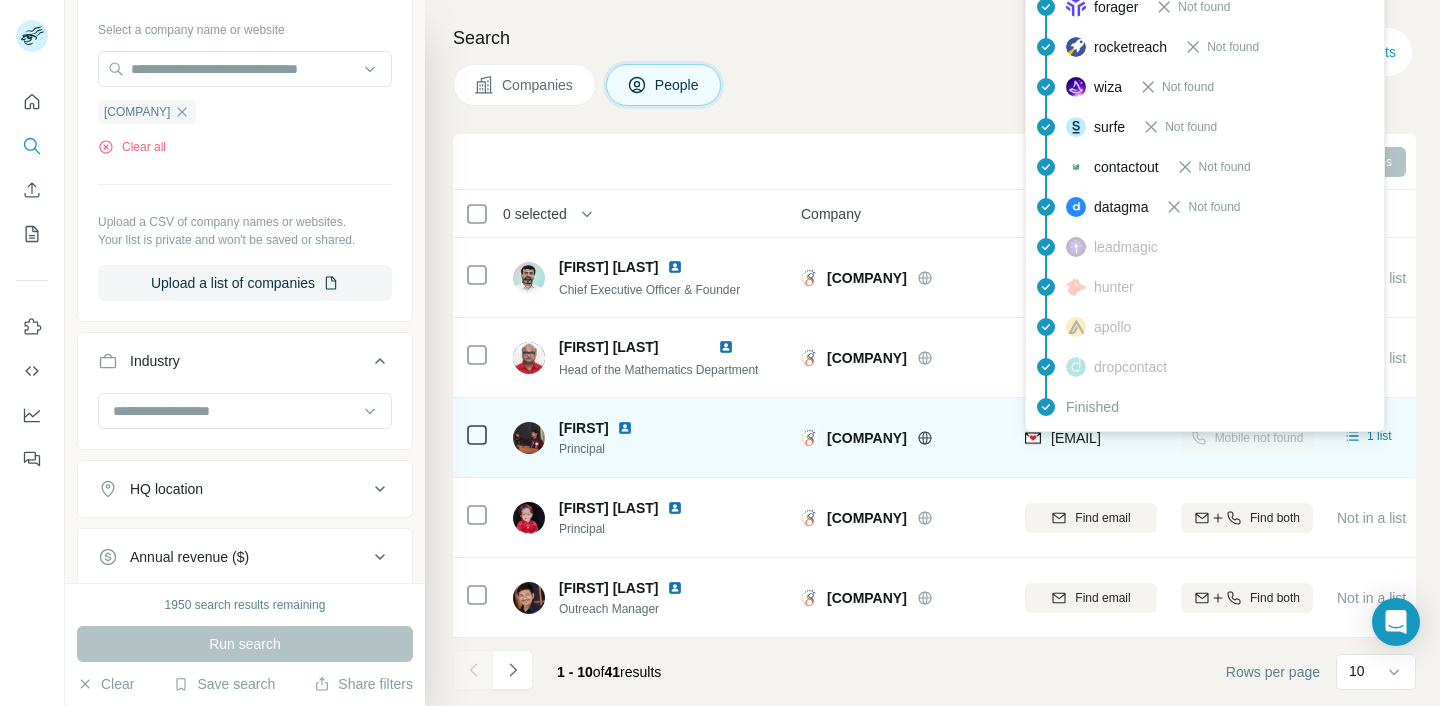 drag, startPoint x: 1051, startPoint y: 449, endPoint x: 1057, endPoint y: 439, distance: 11.661903 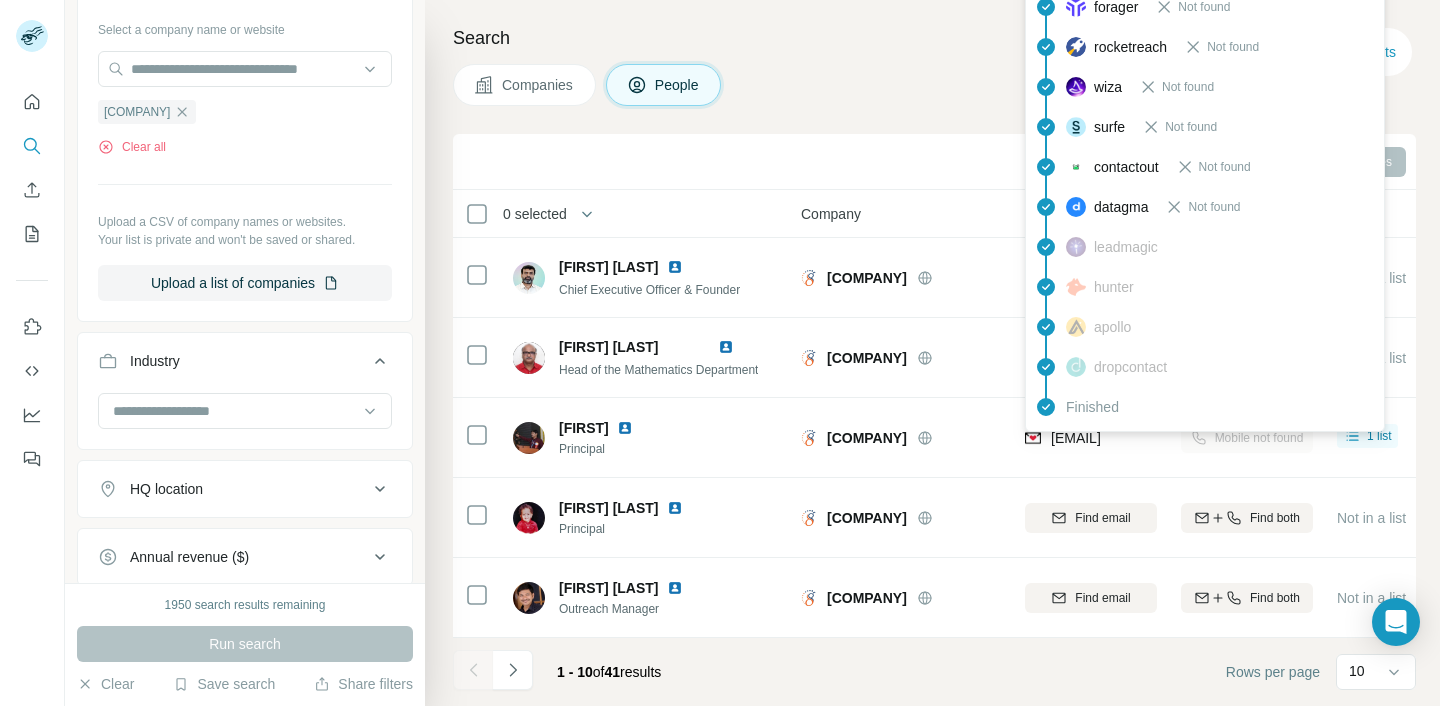 click on "[EMAIL] [EMAIL] [EMAIL] [EMAIL] [EMAIL] [EMAIL] [EMAIL] [EMAIL] [EMAIL] [EMAIL] [EMAIL]" at bounding box center [1205, 147] 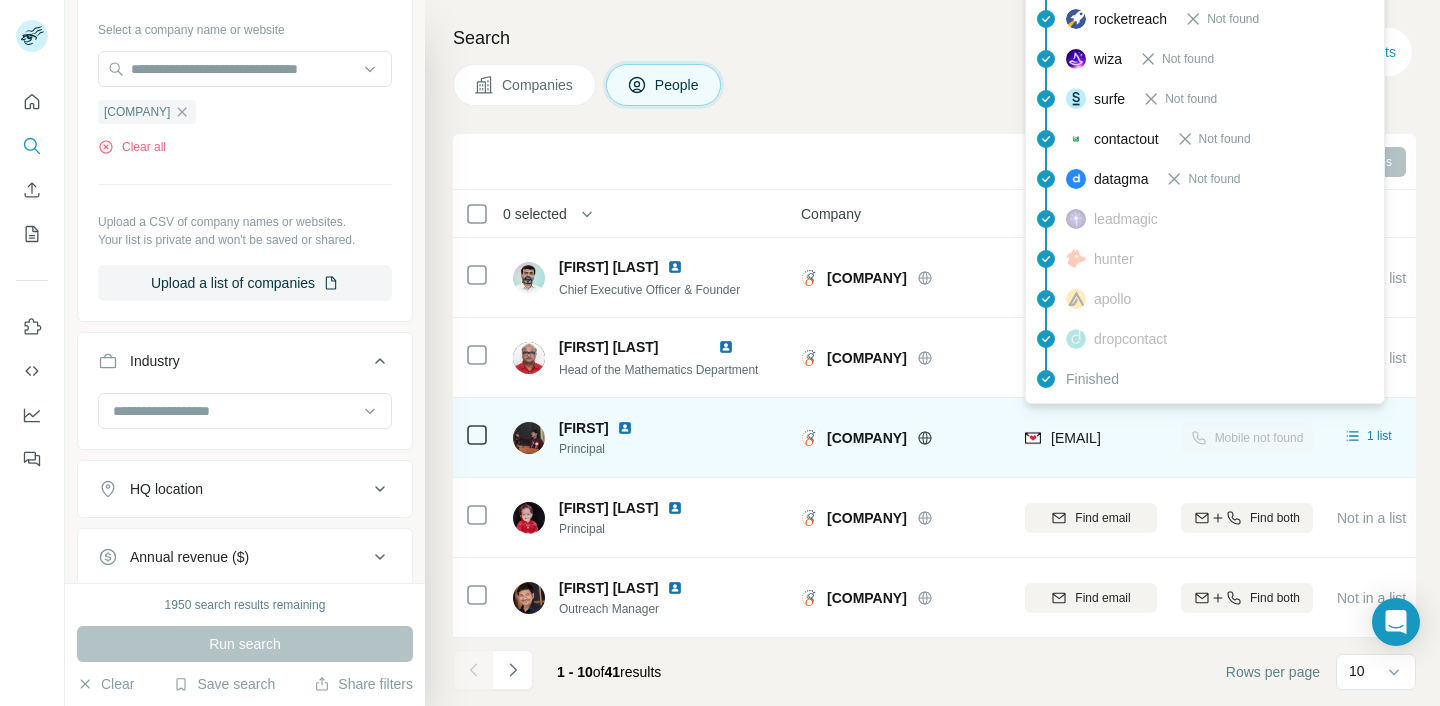 click on "[EMAIL]" at bounding box center [1076, 438] 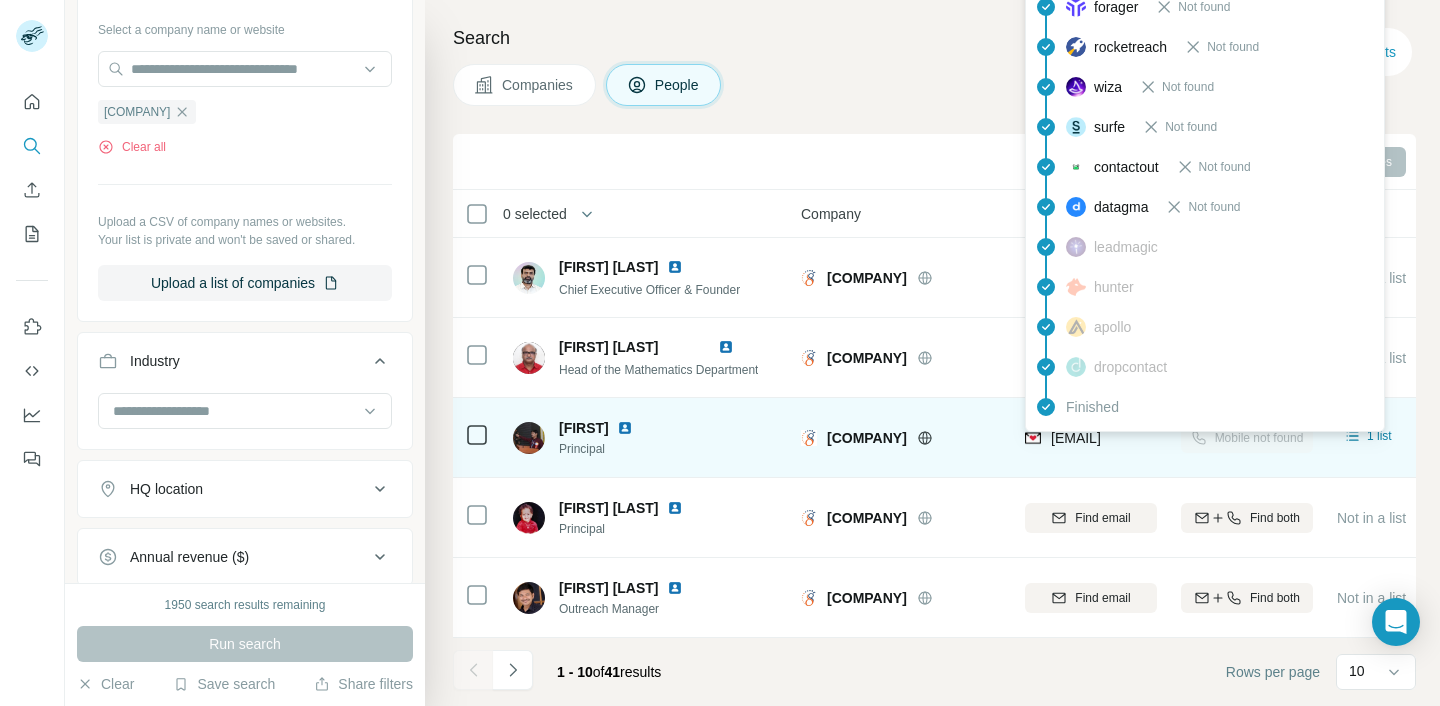 click at bounding box center [1033, 438] 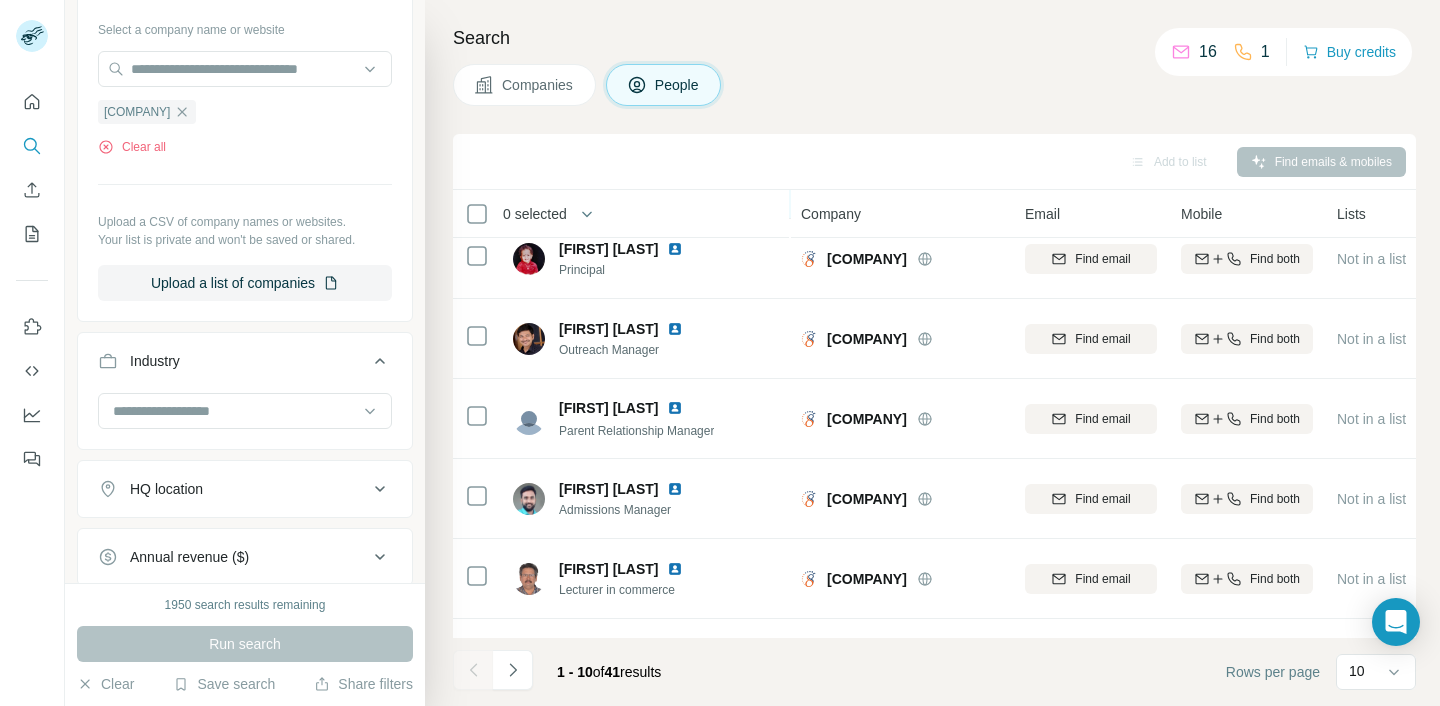 scroll, scrollTop: 0, scrollLeft: 0, axis: both 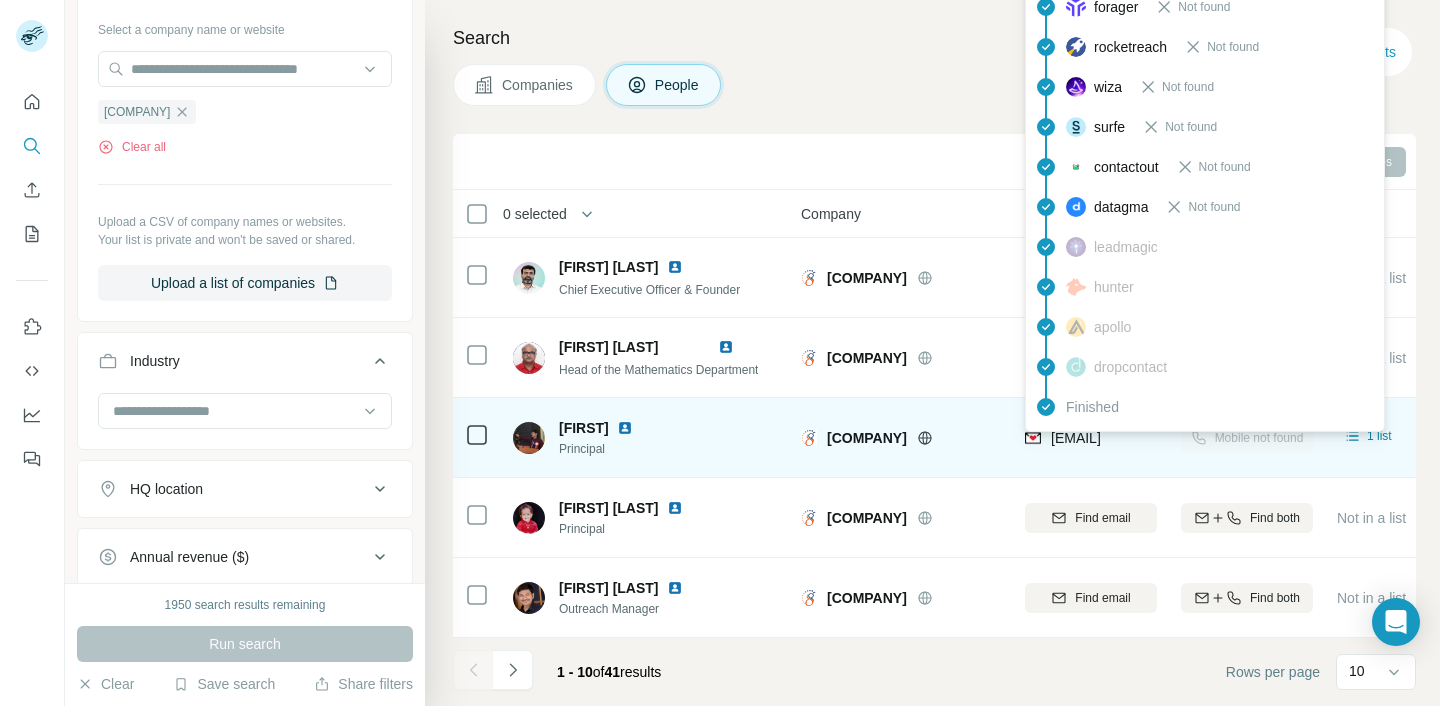 click on "[EMAIL]" at bounding box center [1076, 438] 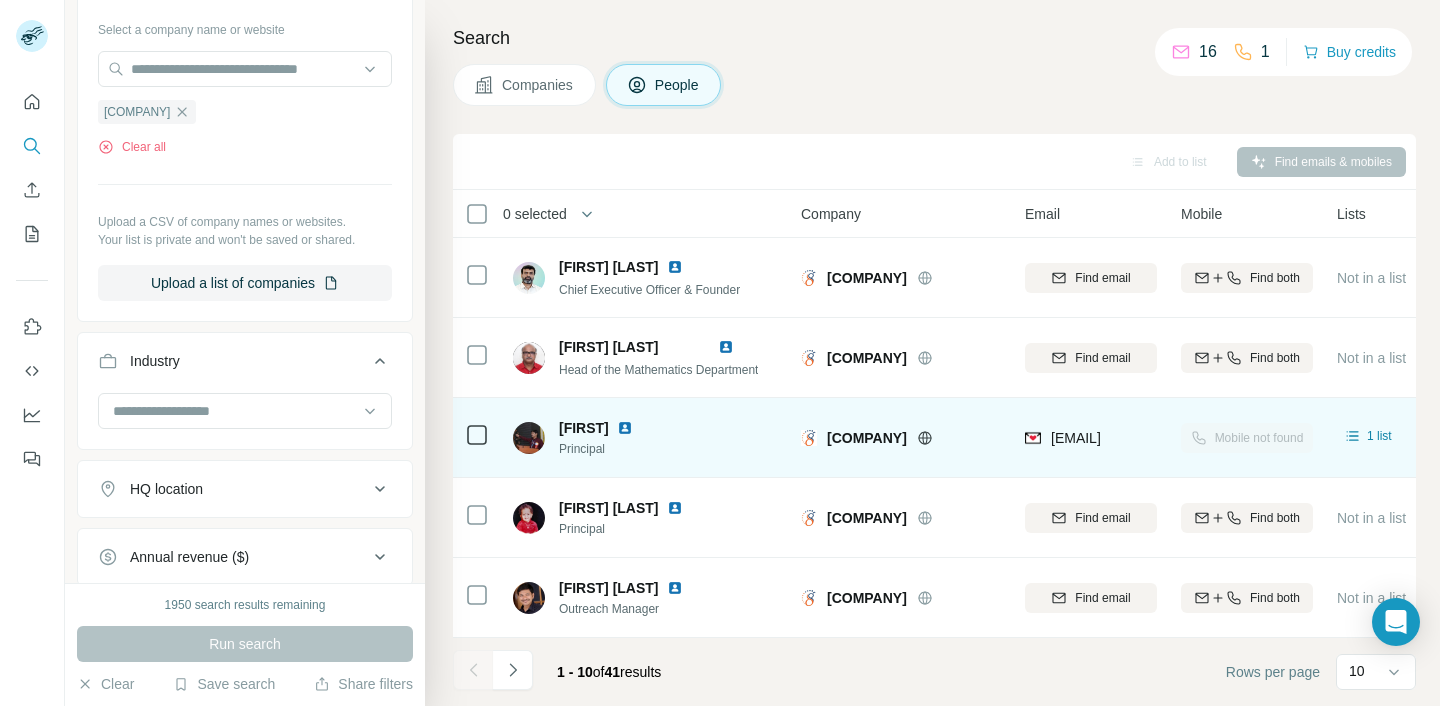 click on "[EMAIL]" at bounding box center [1091, 438] 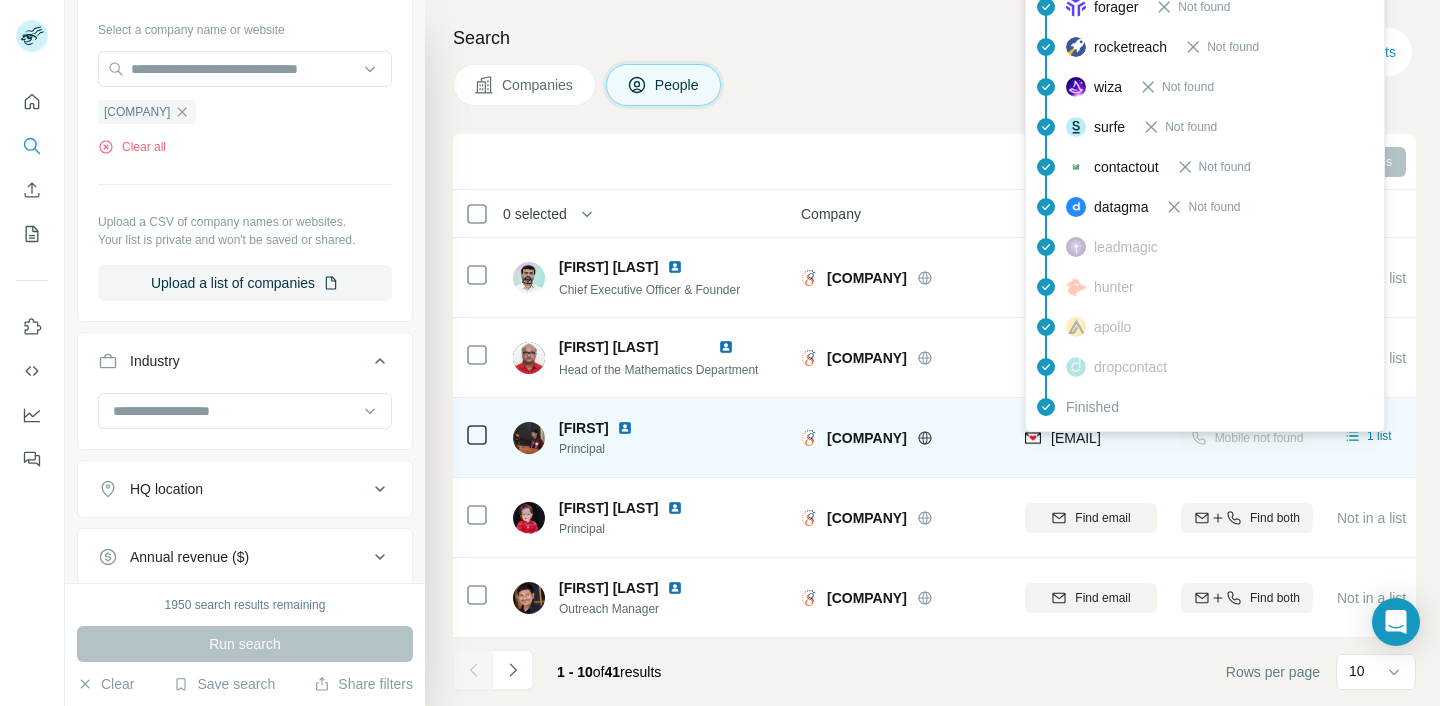 click on "[EMAIL]" at bounding box center [1076, 438] 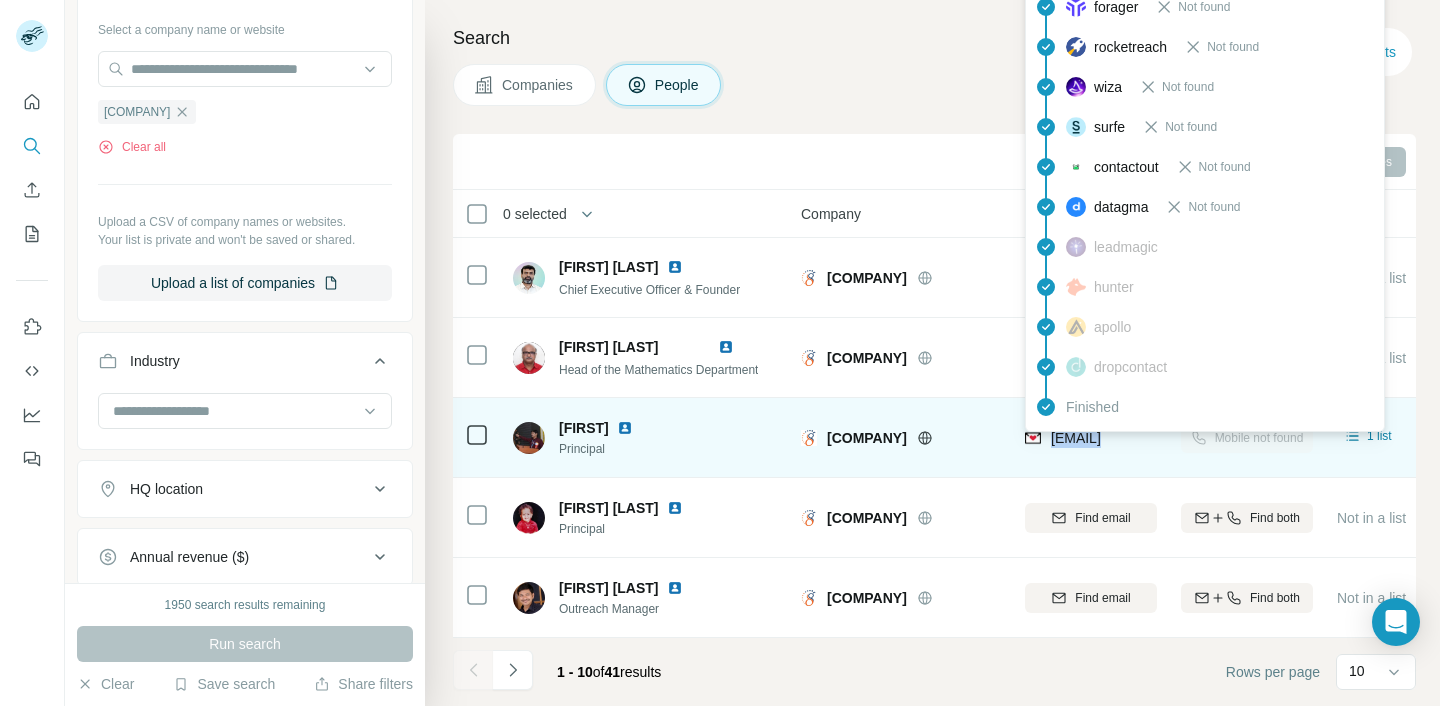 click on "[EMAIL]" at bounding box center (1076, 438) 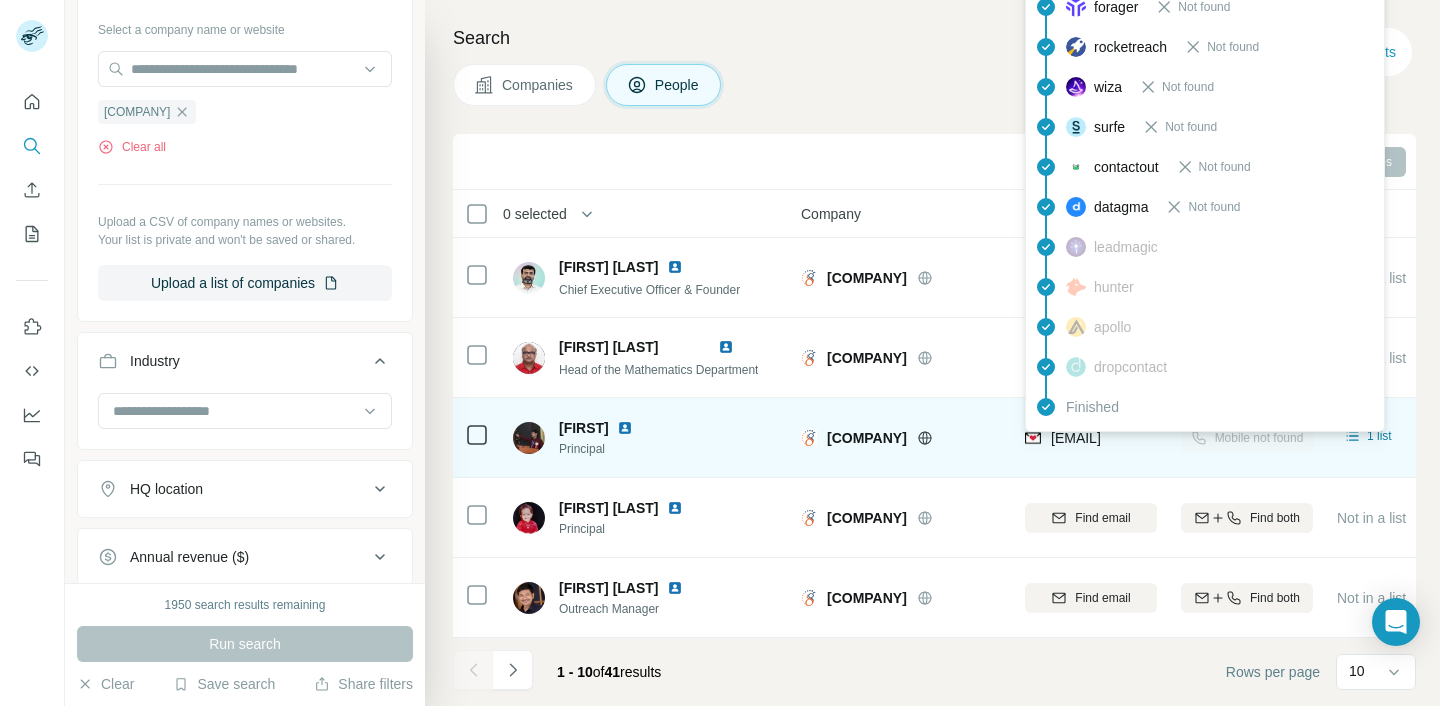 click on "[EMAIL]" at bounding box center [1076, 438] 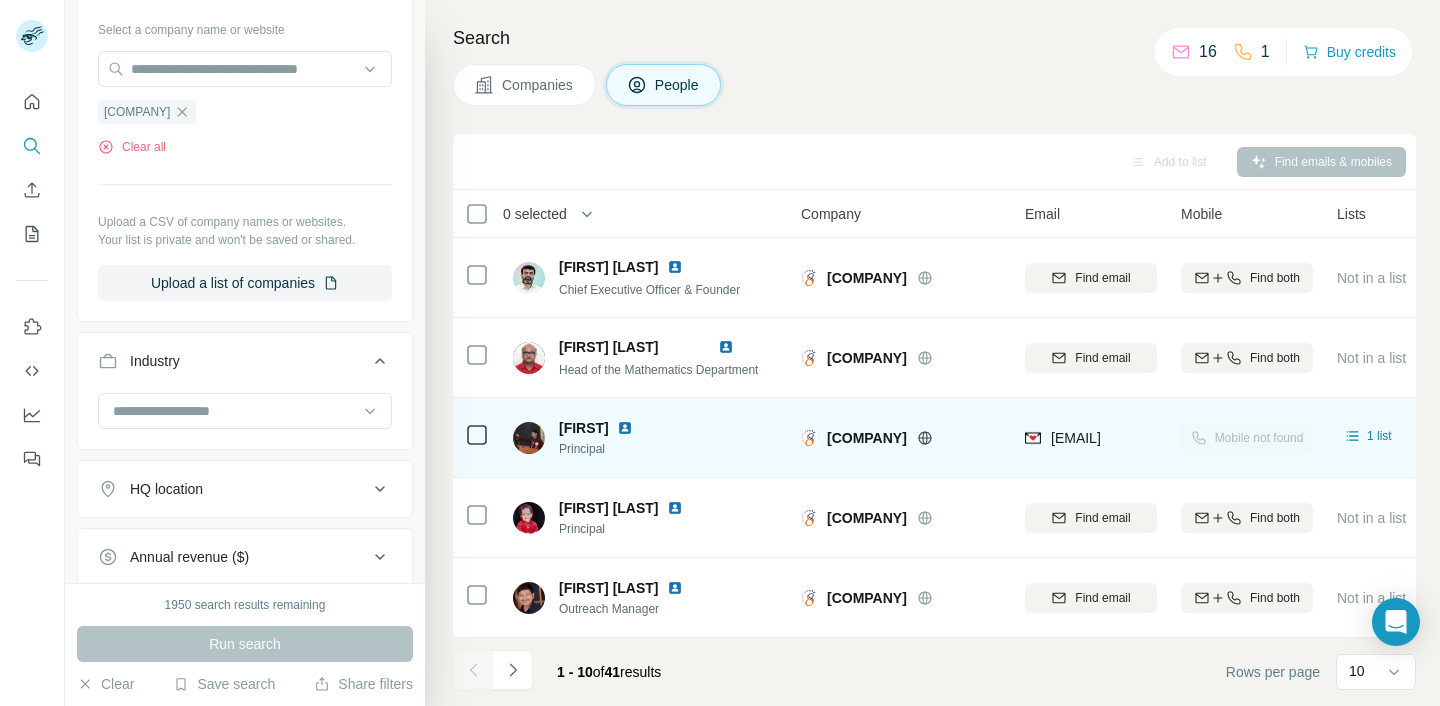 scroll, scrollTop: 0, scrollLeft: 39, axis: horizontal 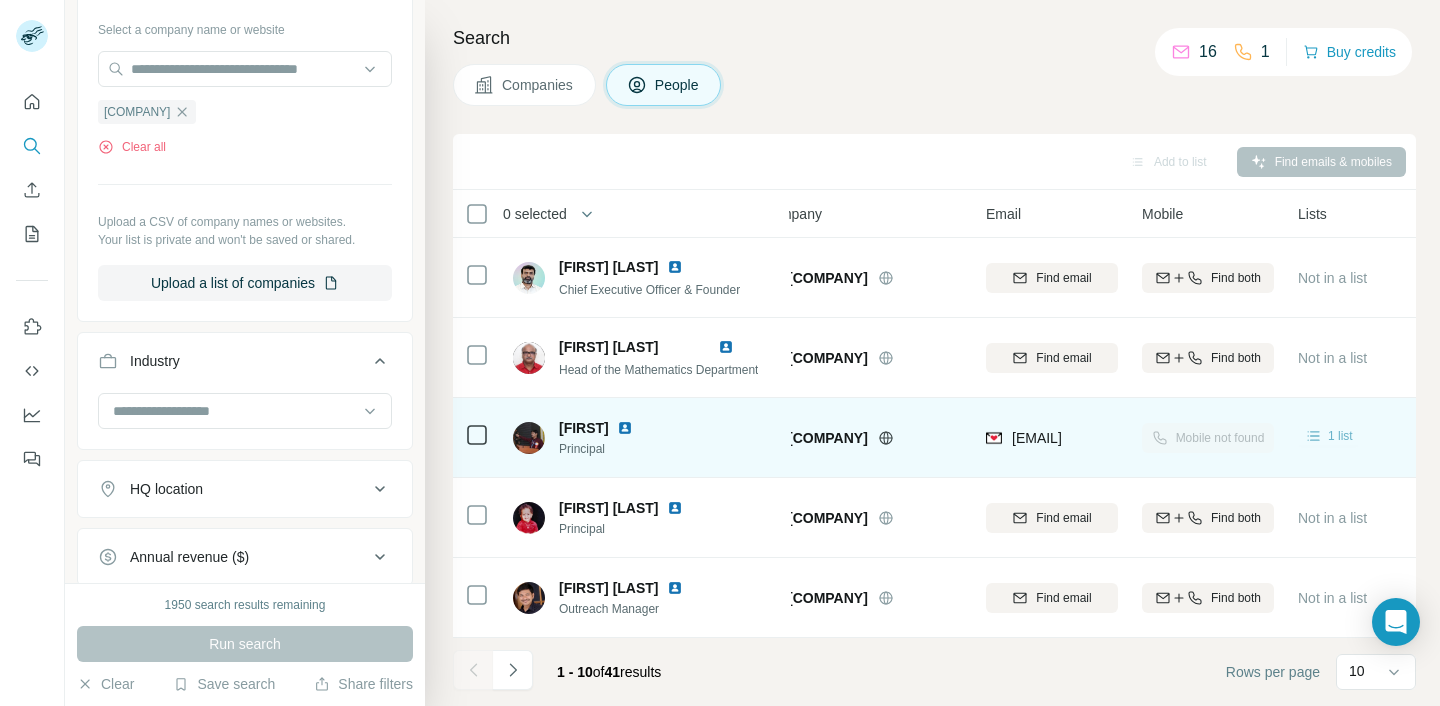 click 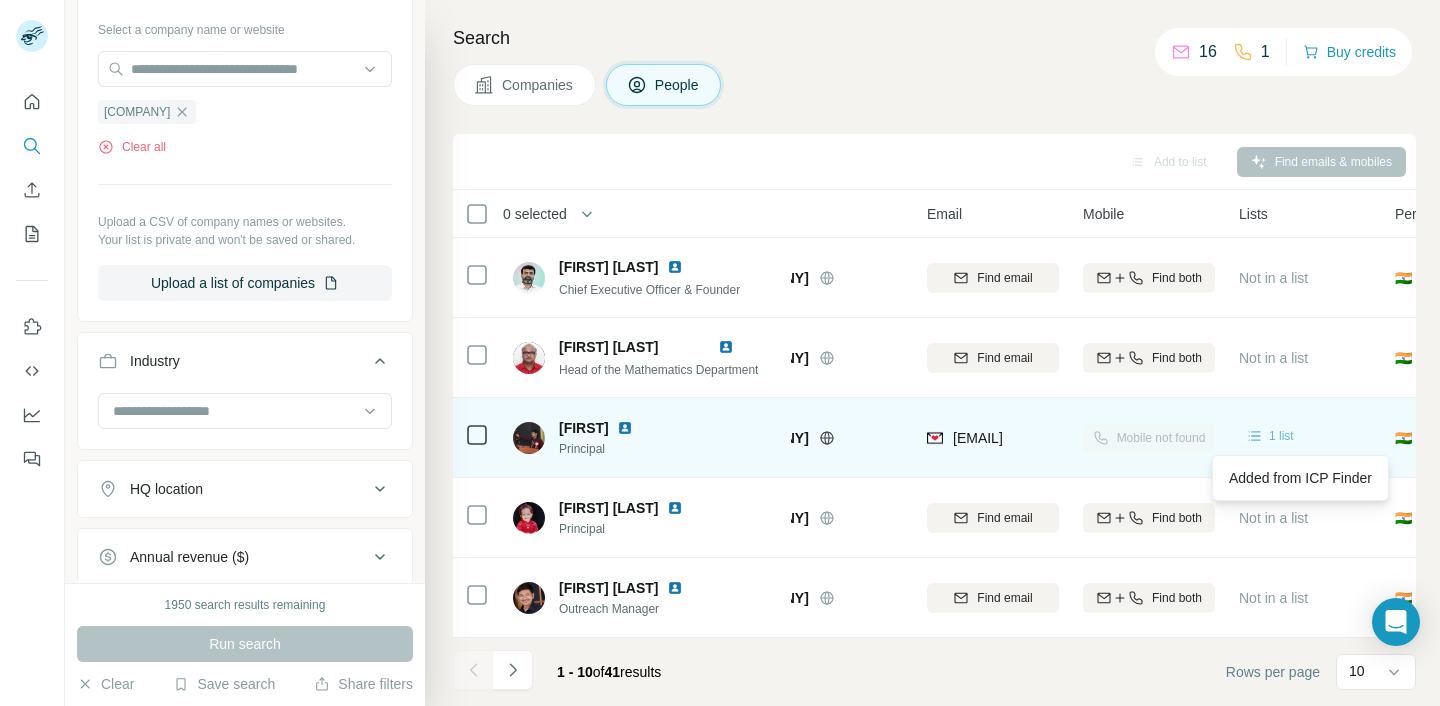 scroll, scrollTop: 0, scrollLeft: 0, axis: both 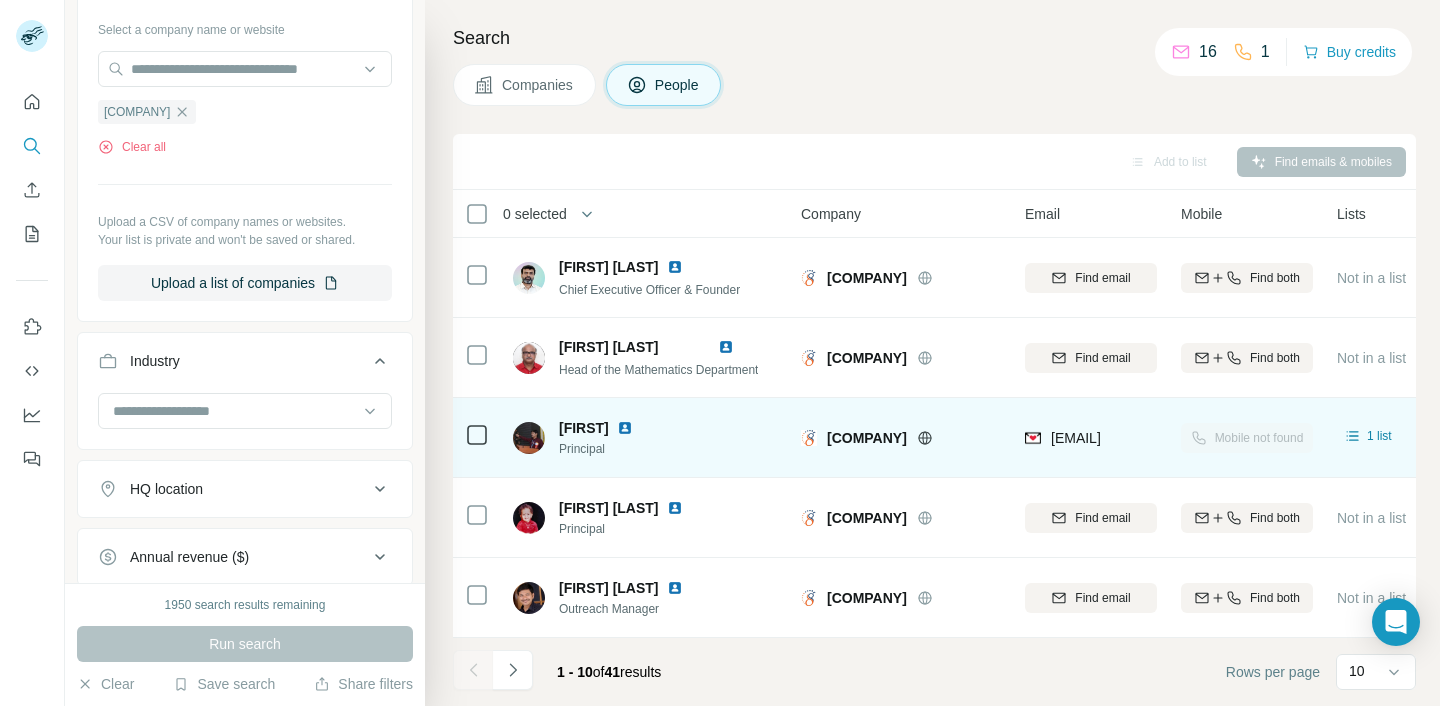 click on "[EMAIL]" at bounding box center (1091, 437) 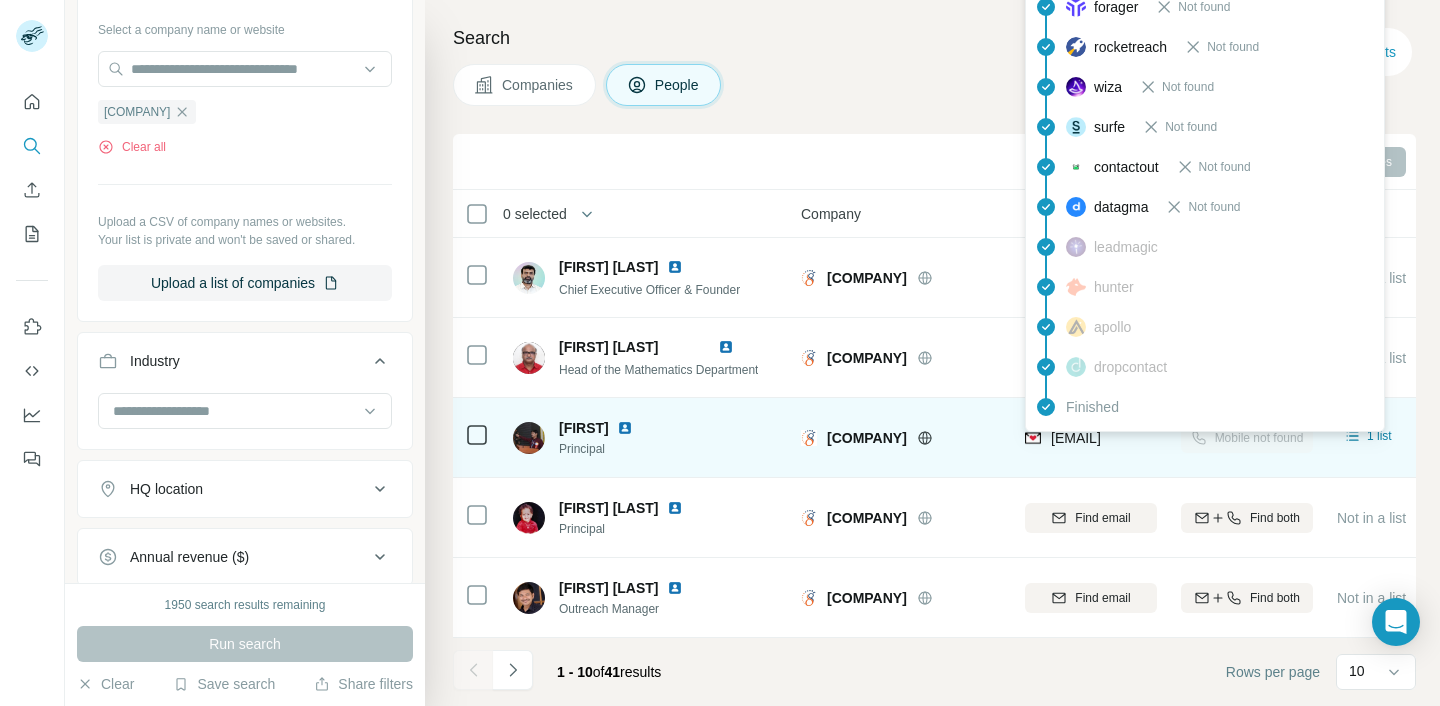click at bounding box center [1033, 438] 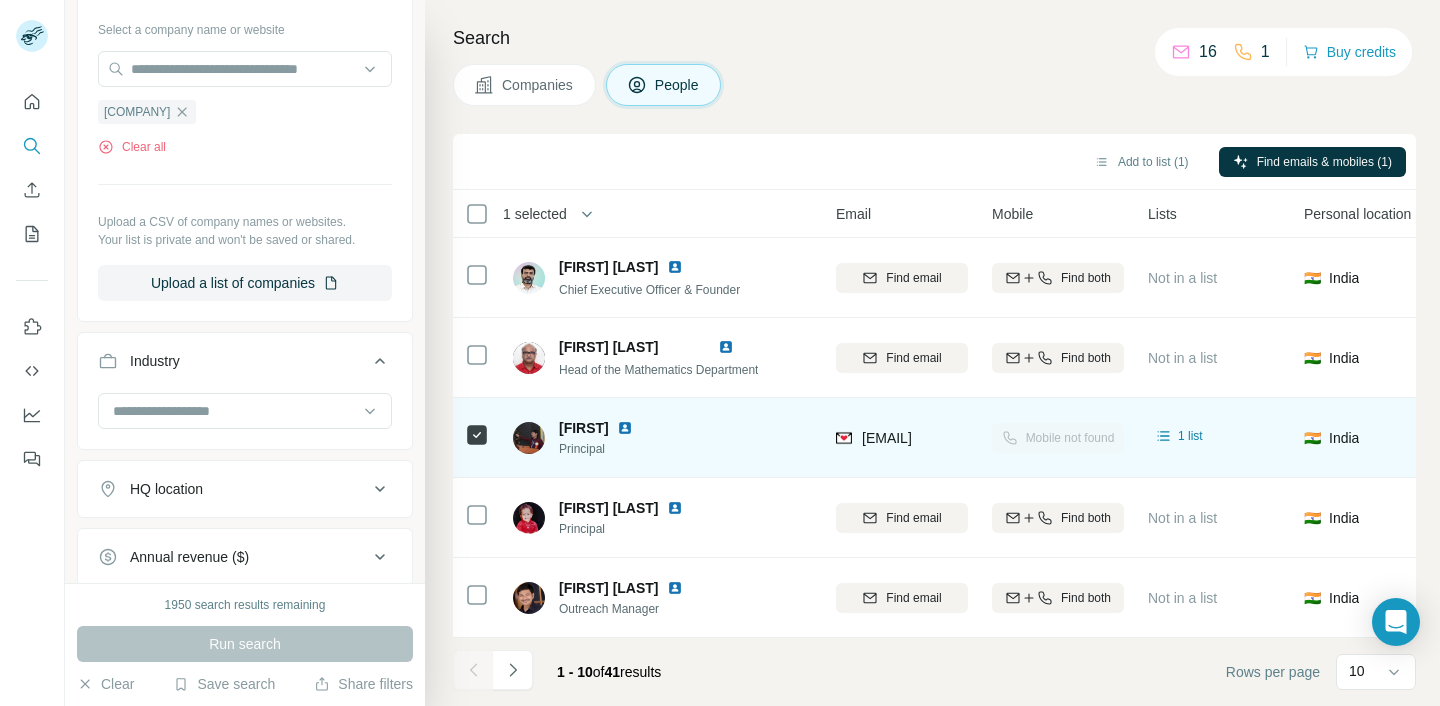 scroll, scrollTop: 0, scrollLeft: 184, axis: horizontal 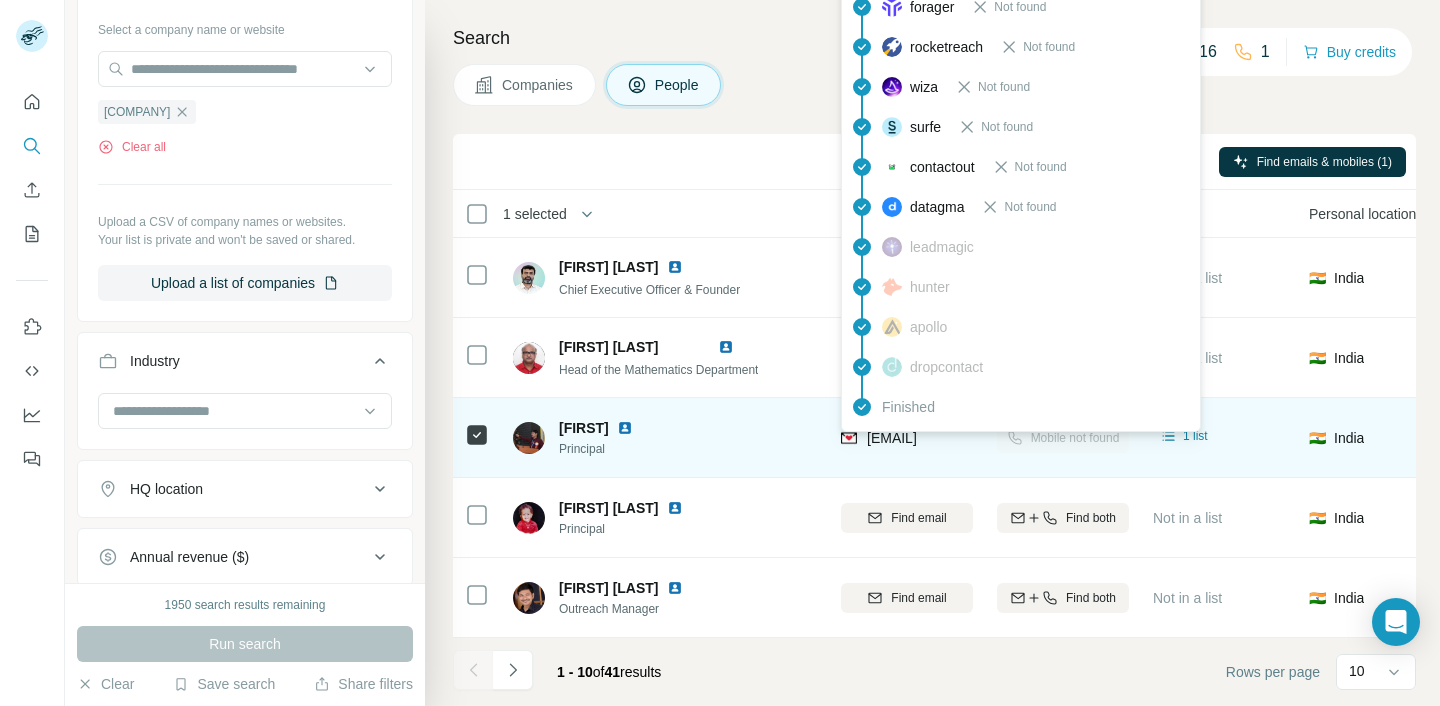 click on "[EMAIL]" at bounding box center [892, 438] 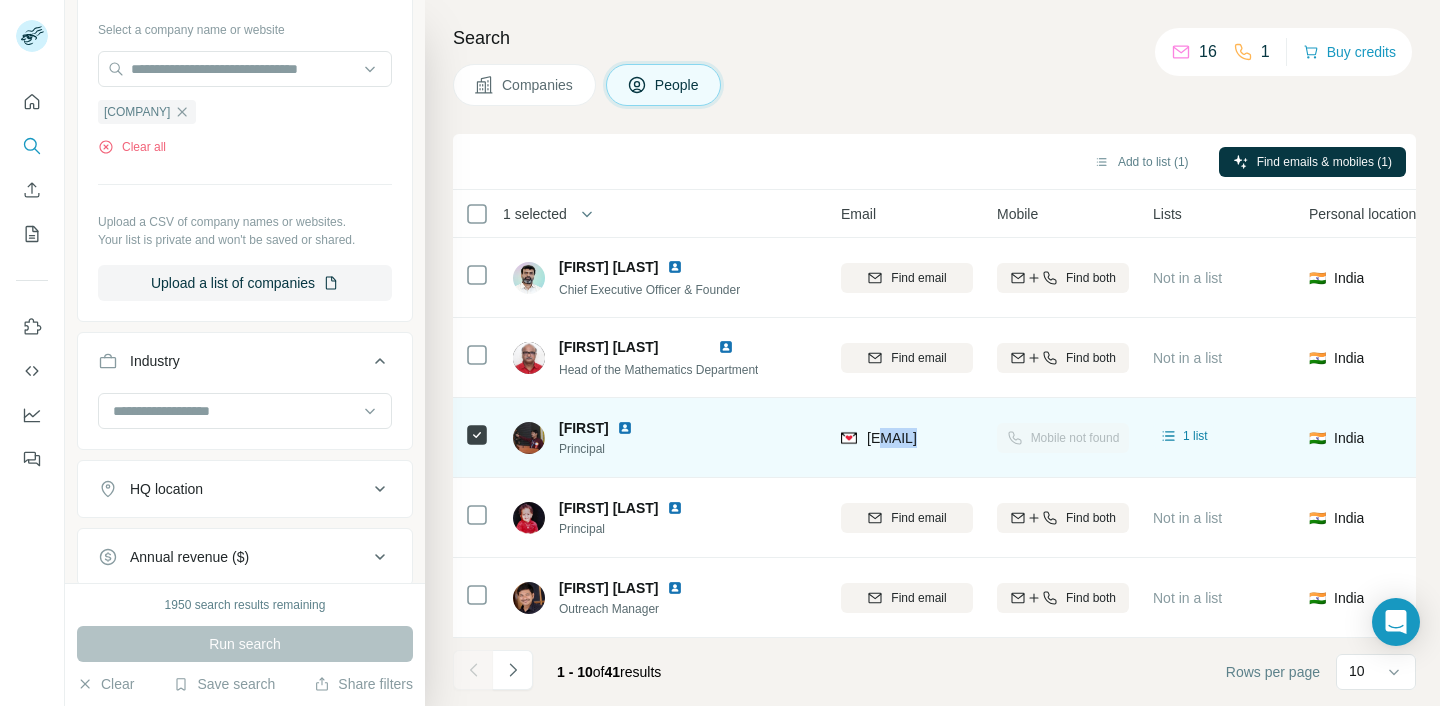 drag, startPoint x: 884, startPoint y: 434, endPoint x: 1024, endPoint y: 446, distance: 140.51335 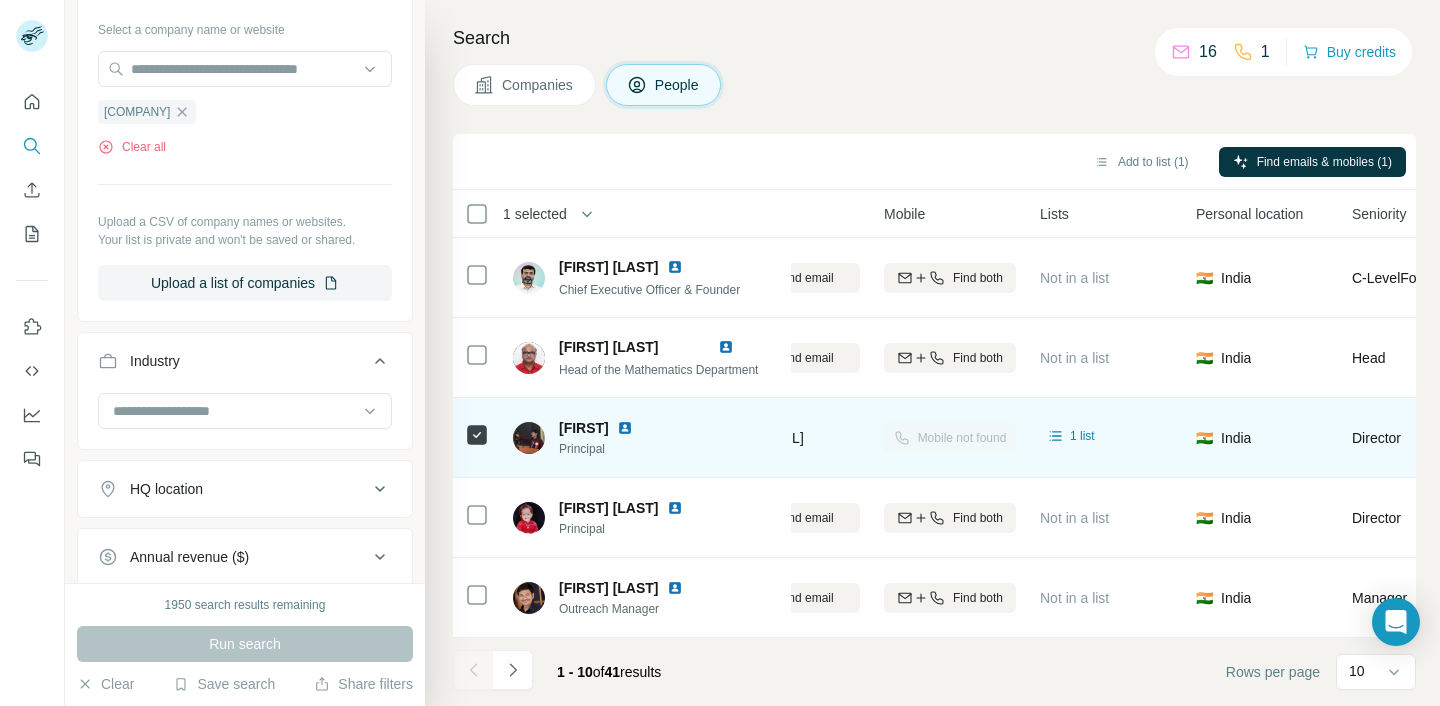 scroll, scrollTop: 0, scrollLeft: 0, axis: both 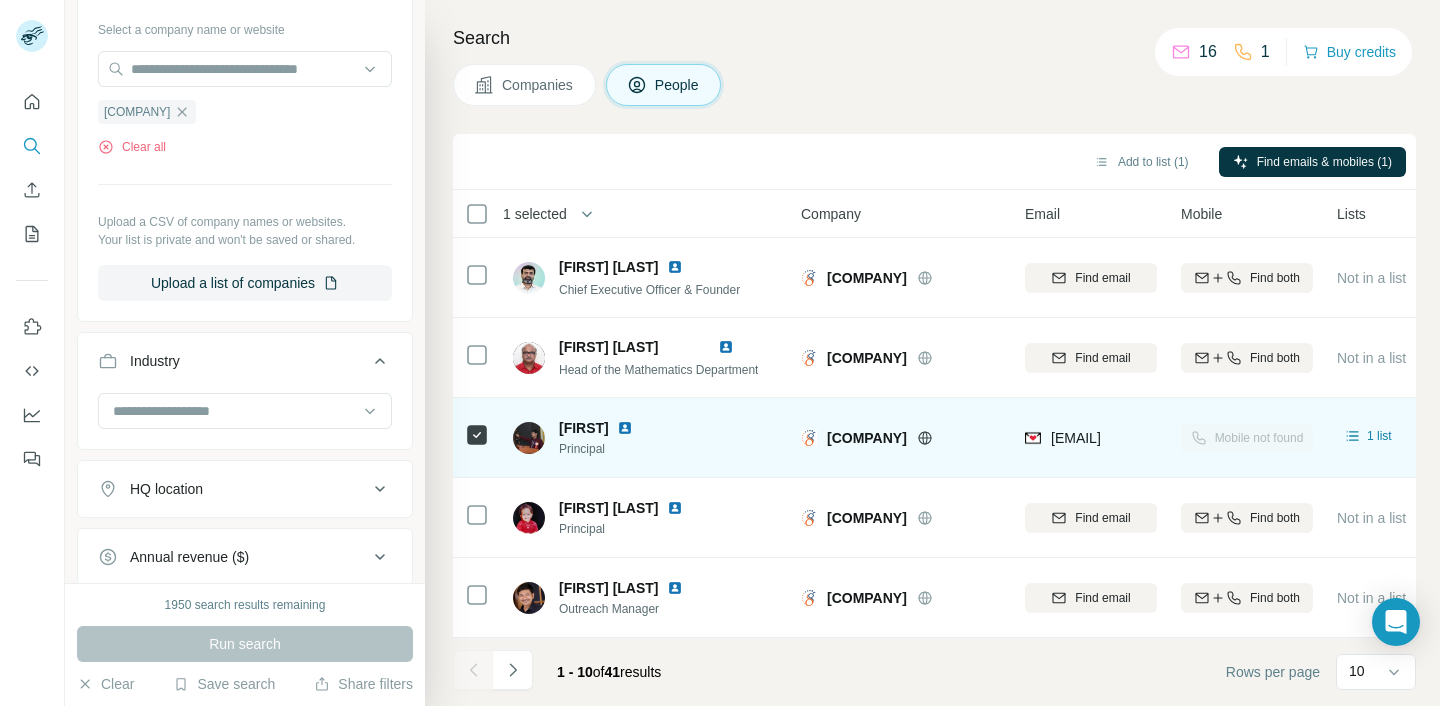 click on "[COMPANY]" at bounding box center (901, 438) 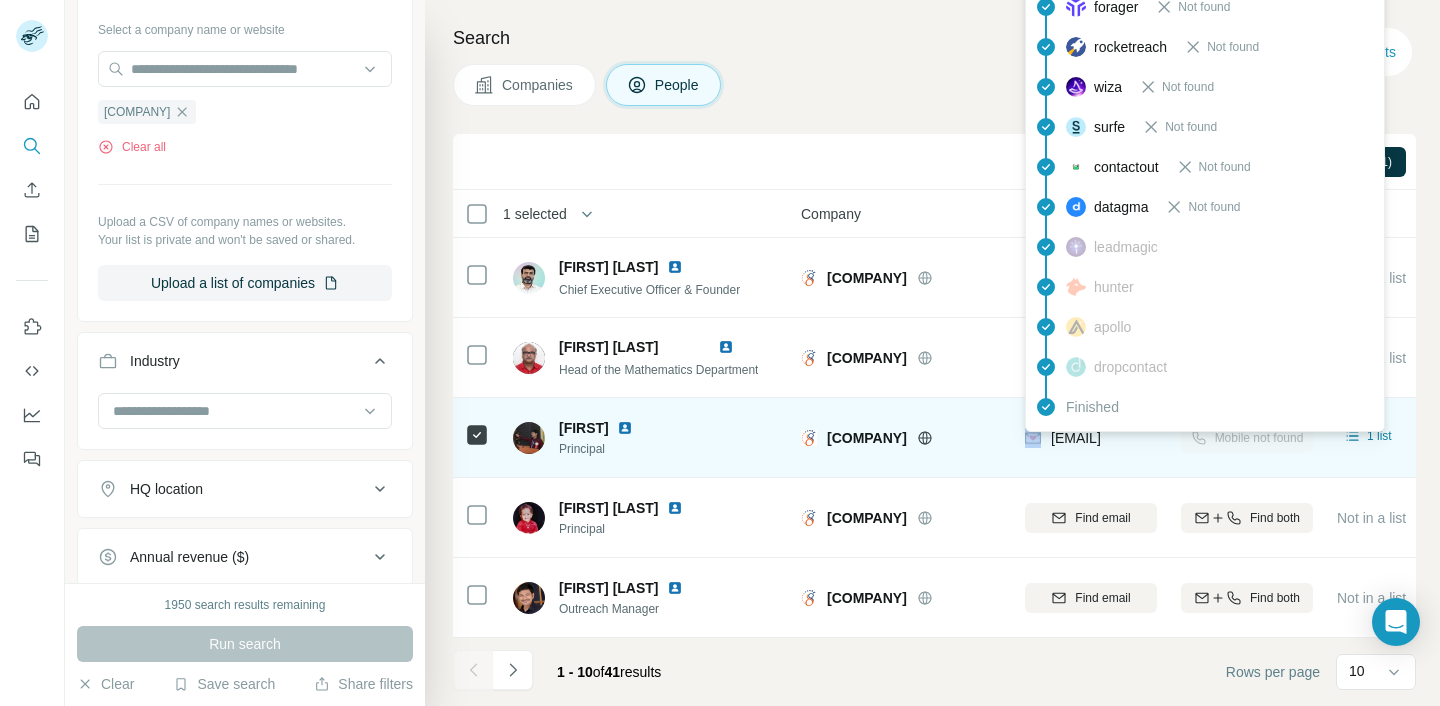 click on "[EMAIL]" at bounding box center [1063, 438] 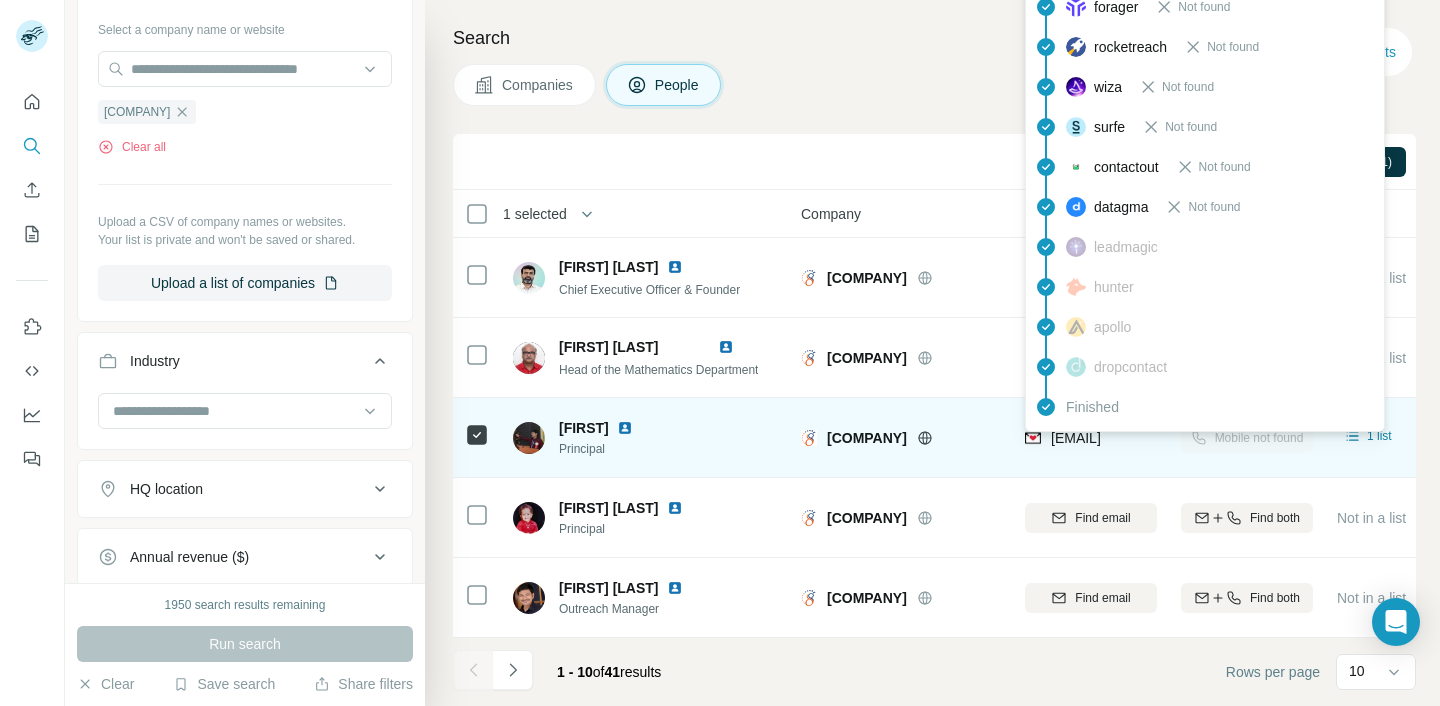 click on "[EMAIL]" at bounding box center (1076, 438) 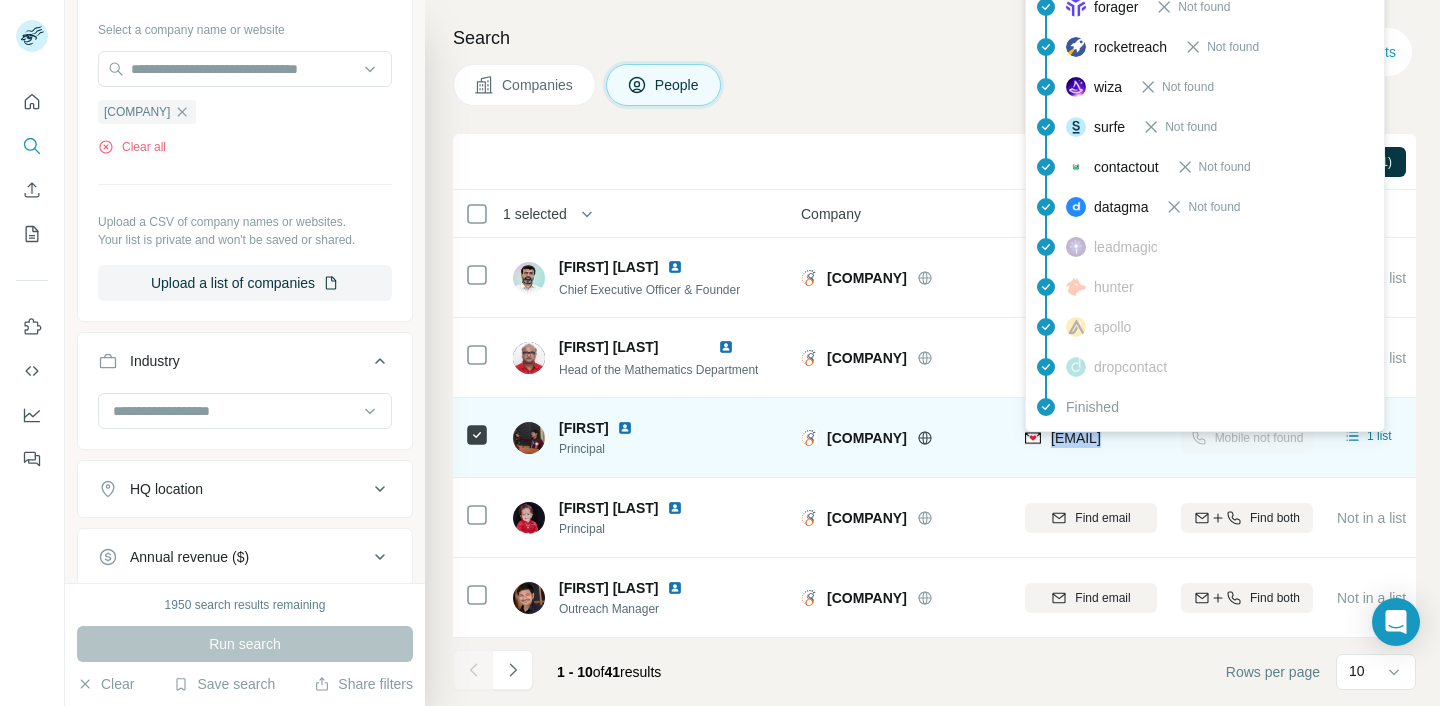 click on "[EMAIL]" at bounding box center [1076, 438] 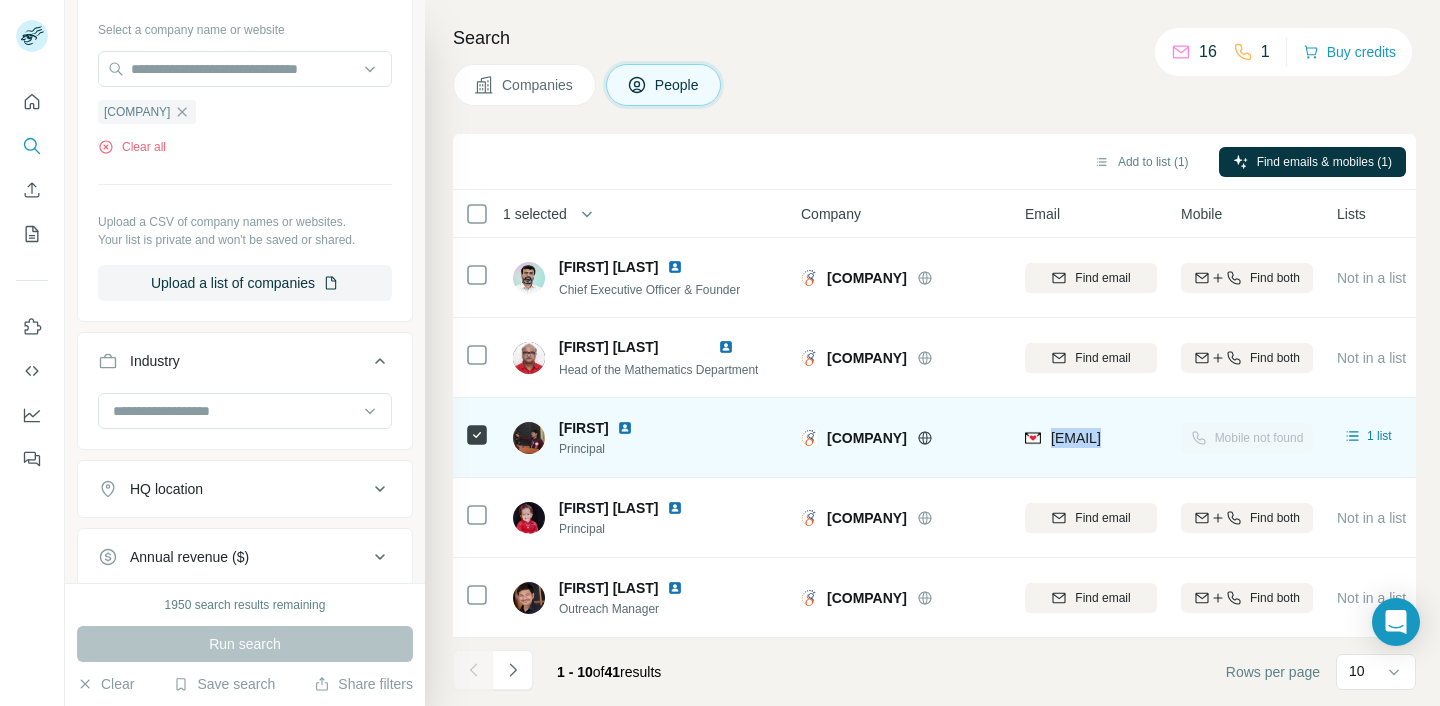 click on "[EMAIL]" at bounding box center [1091, 437] 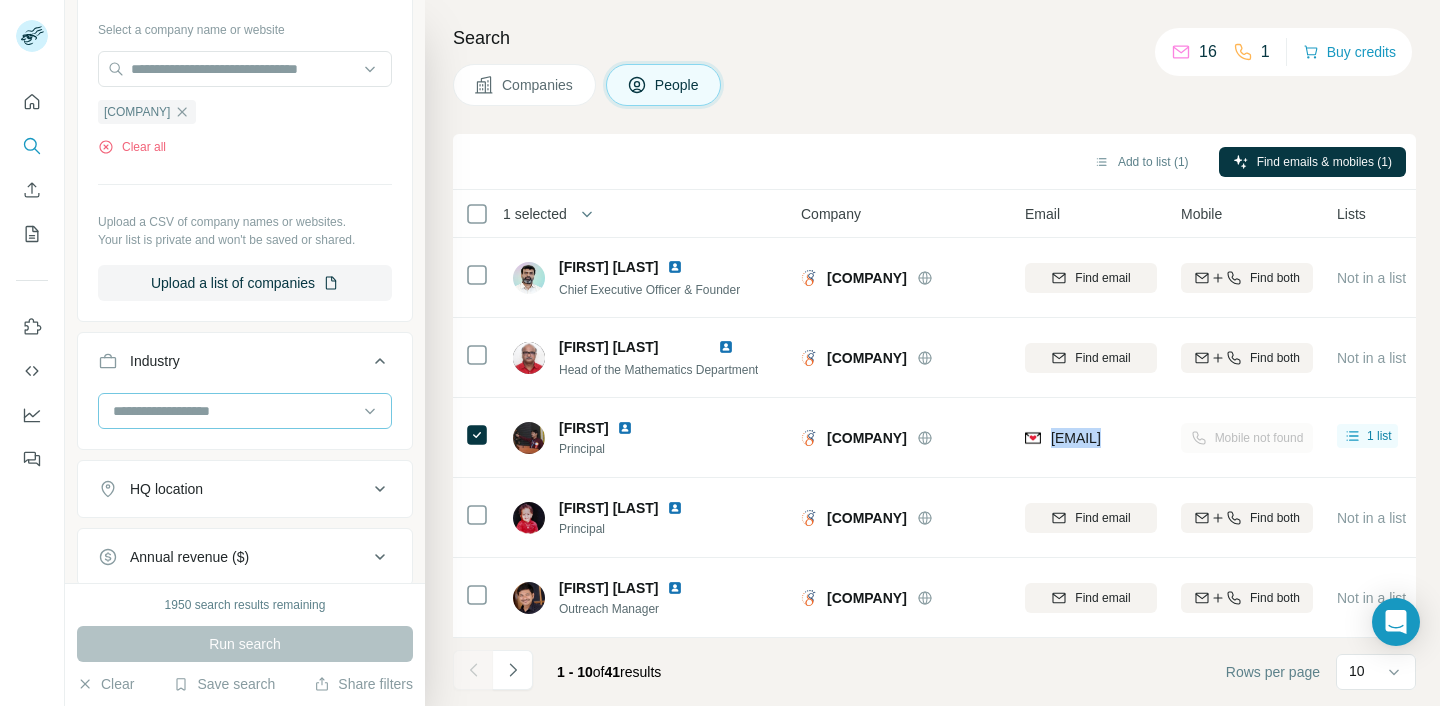 click at bounding box center [234, 411] 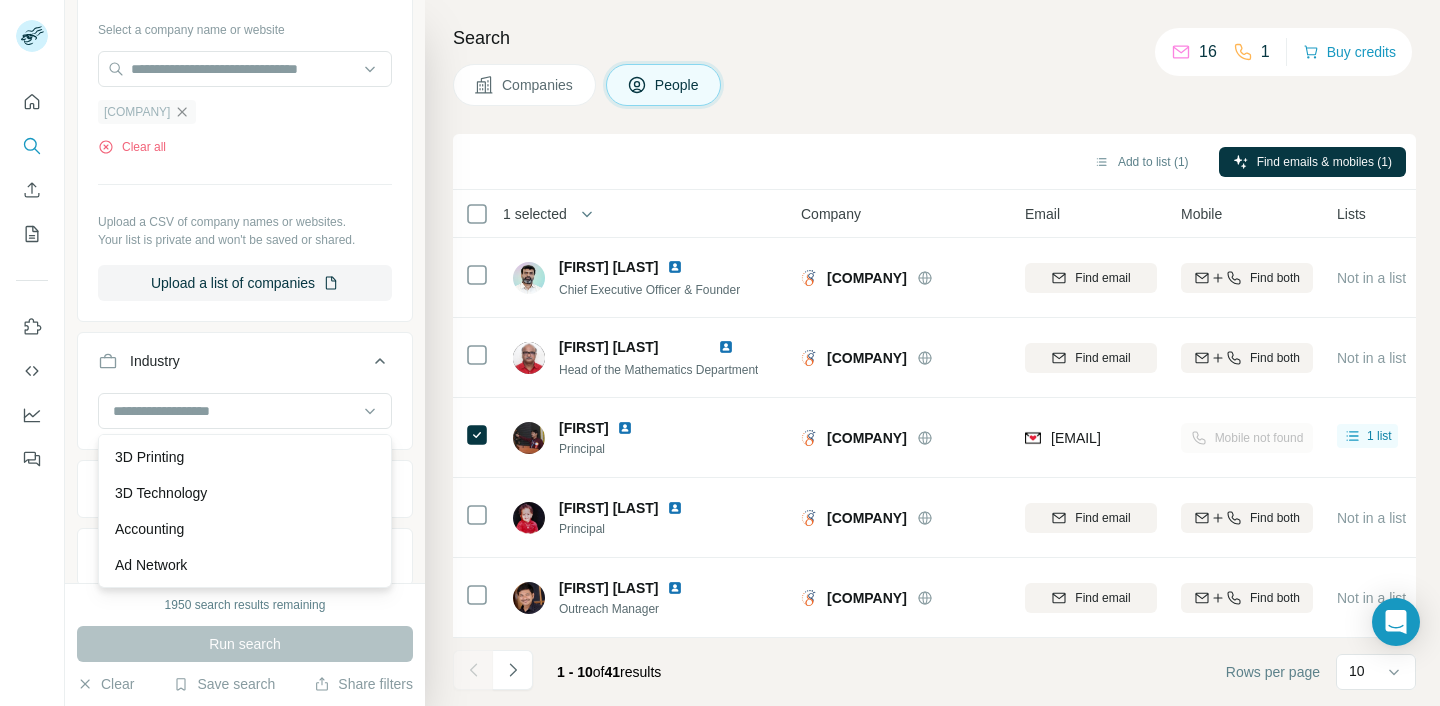 click 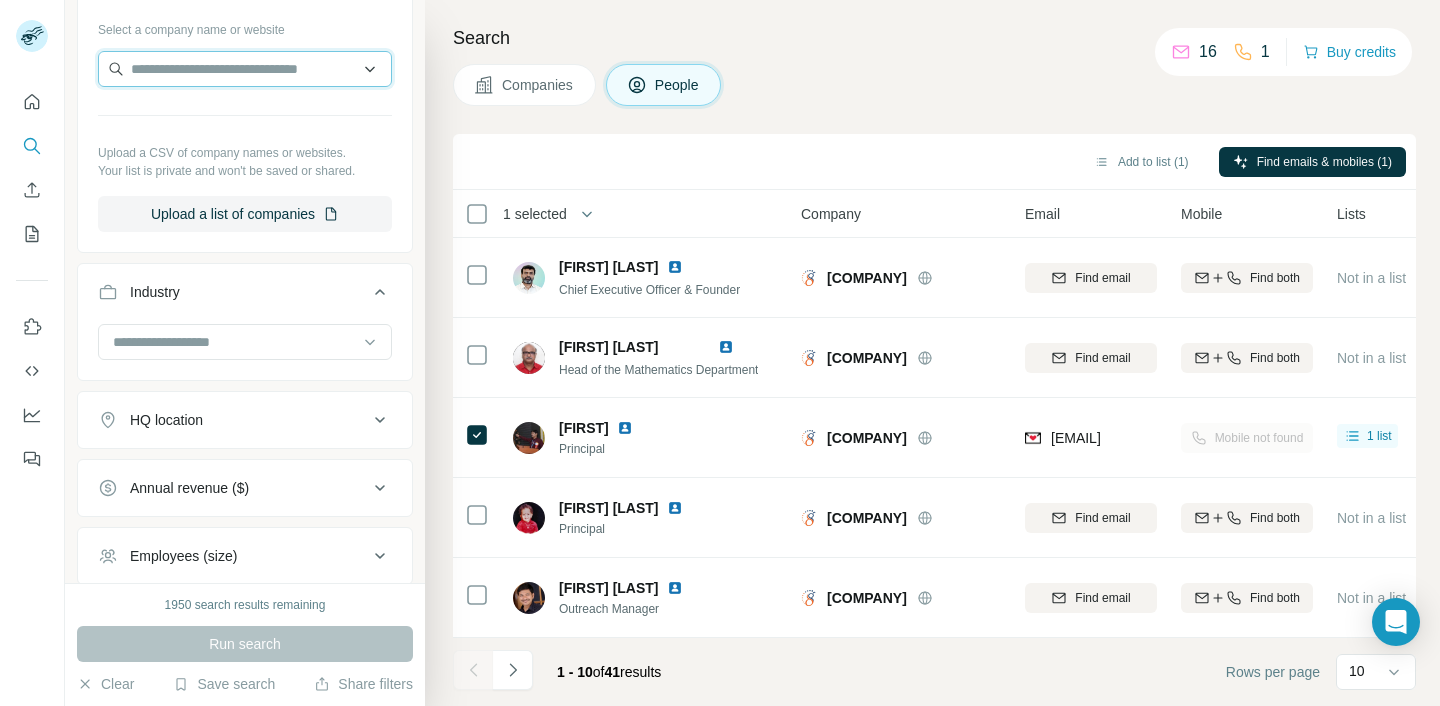 click at bounding box center [245, 69] 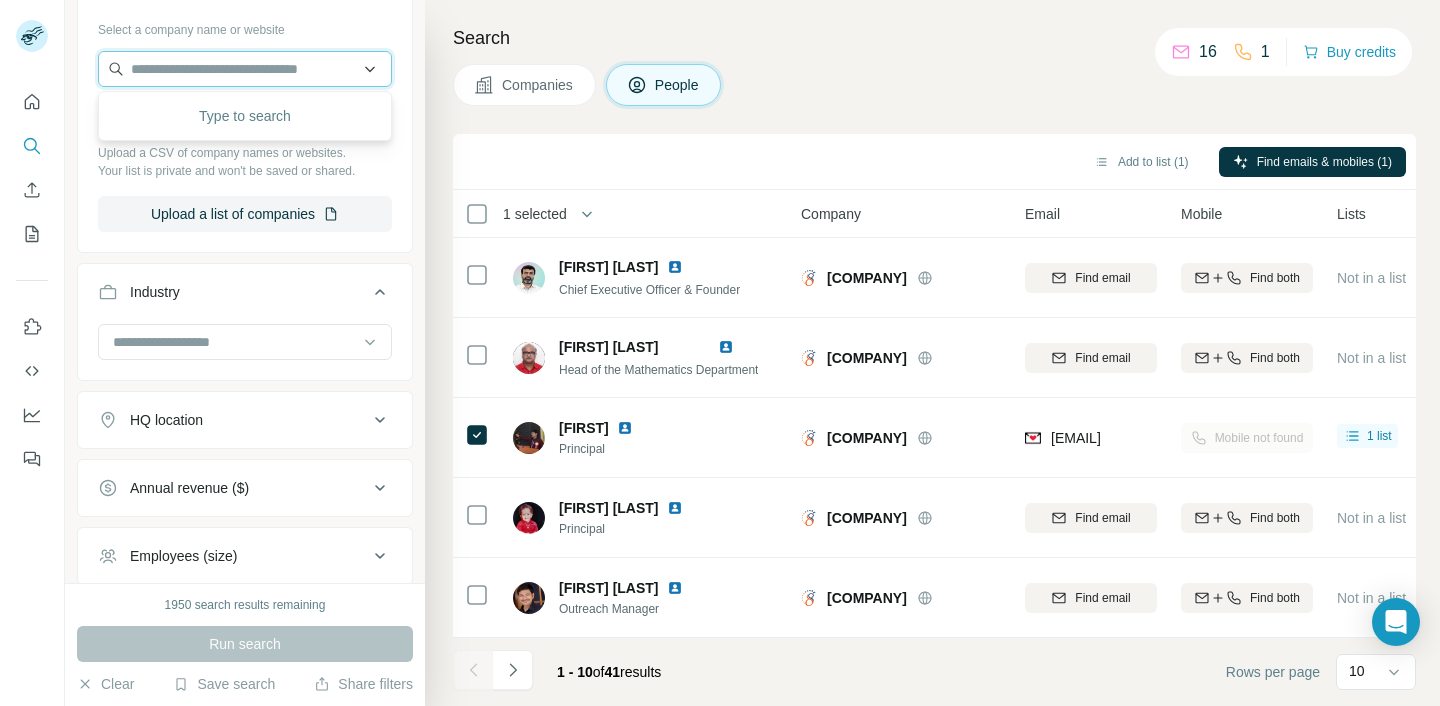 paste on "**********" 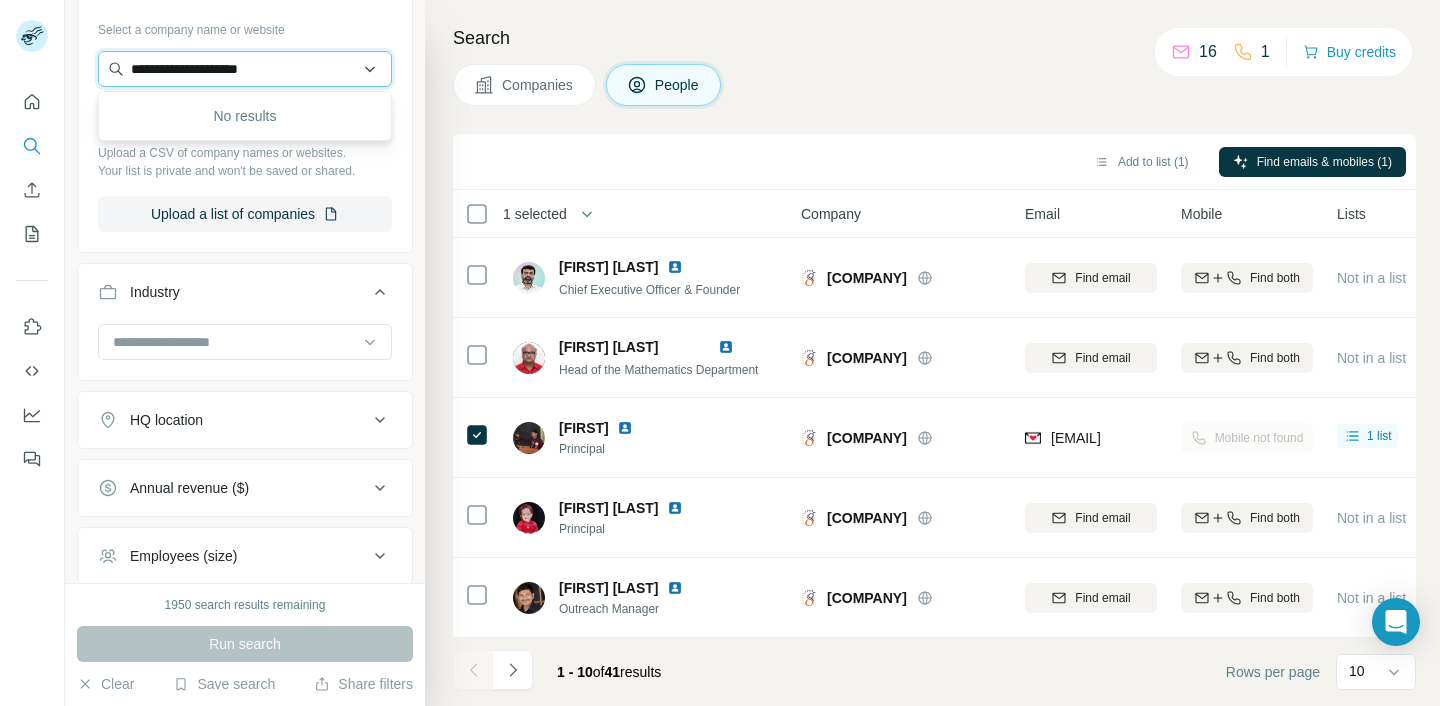 click on "**********" at bounding box center (245, 69) 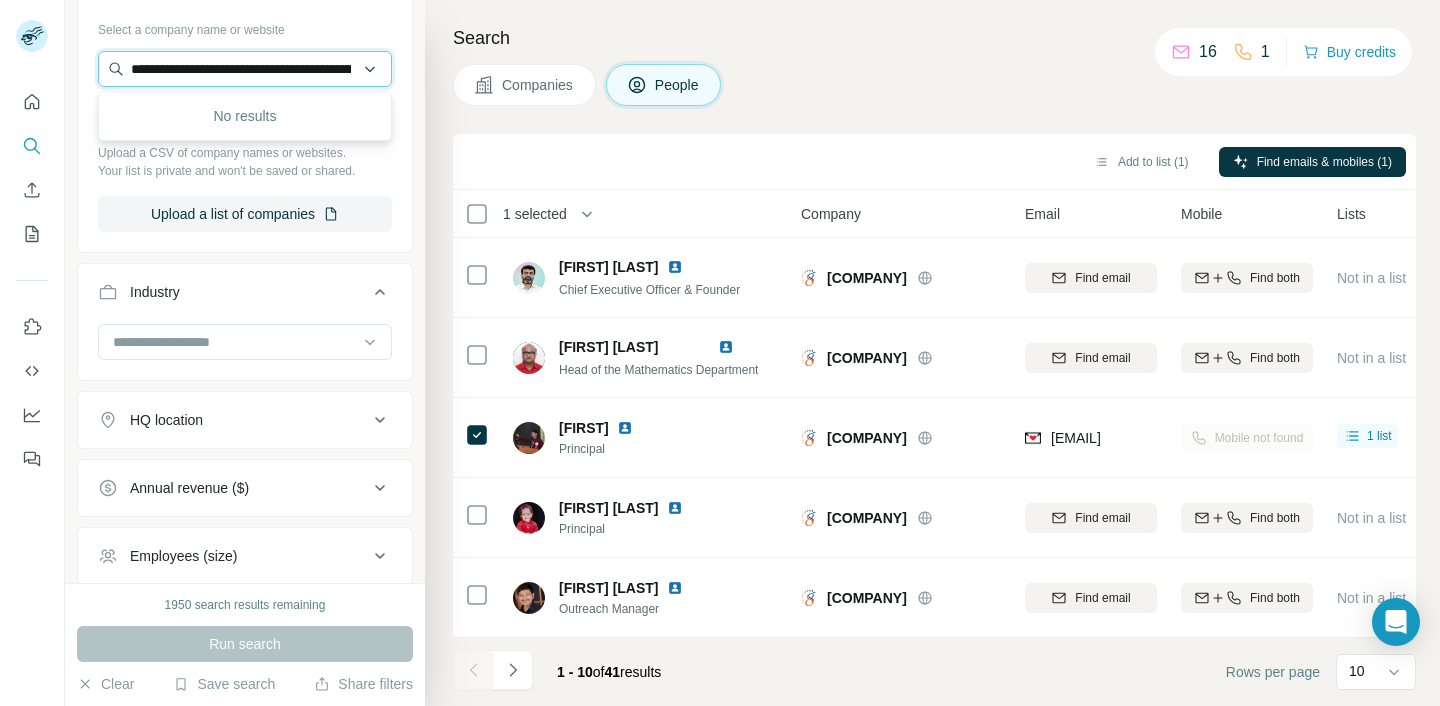 scroll, scrollTop: 0, scrollLeft: 149, axis: horizontal 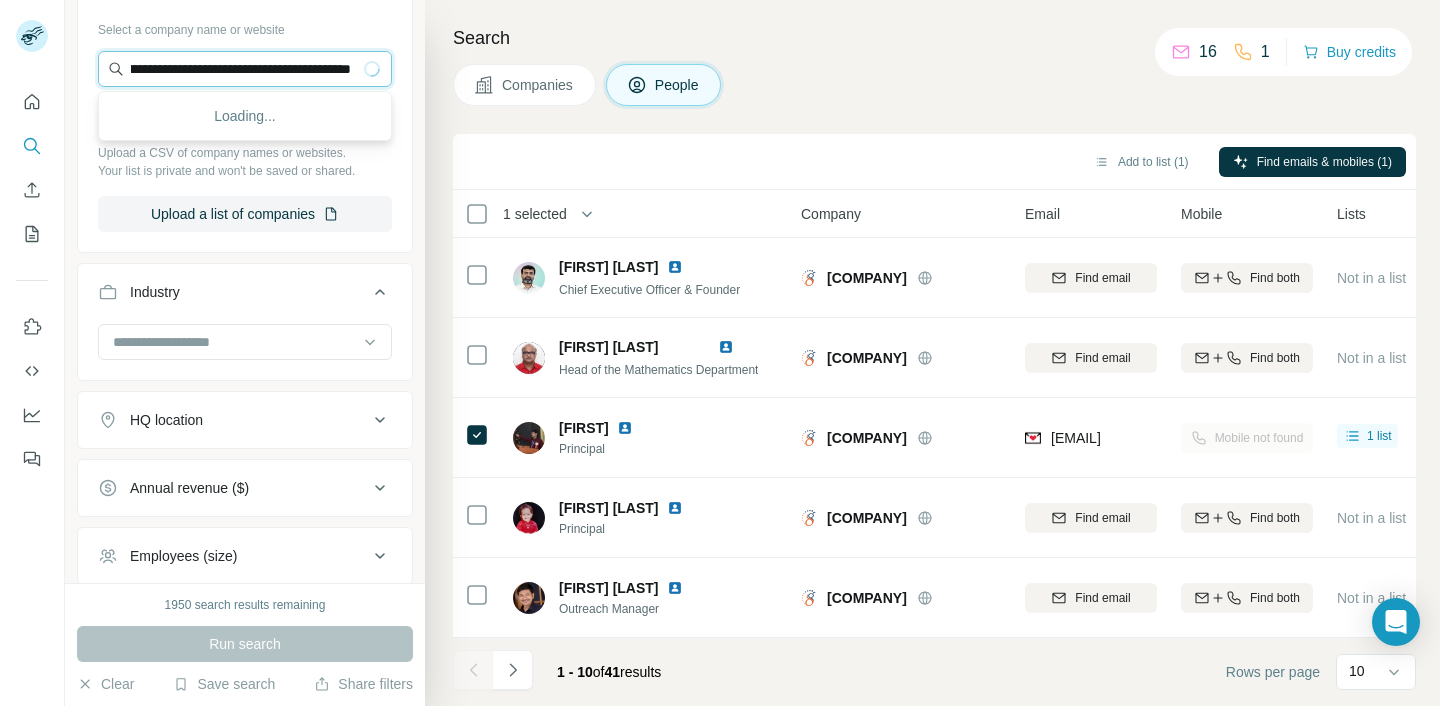 click on "**********" at bounding box center [245, 69] 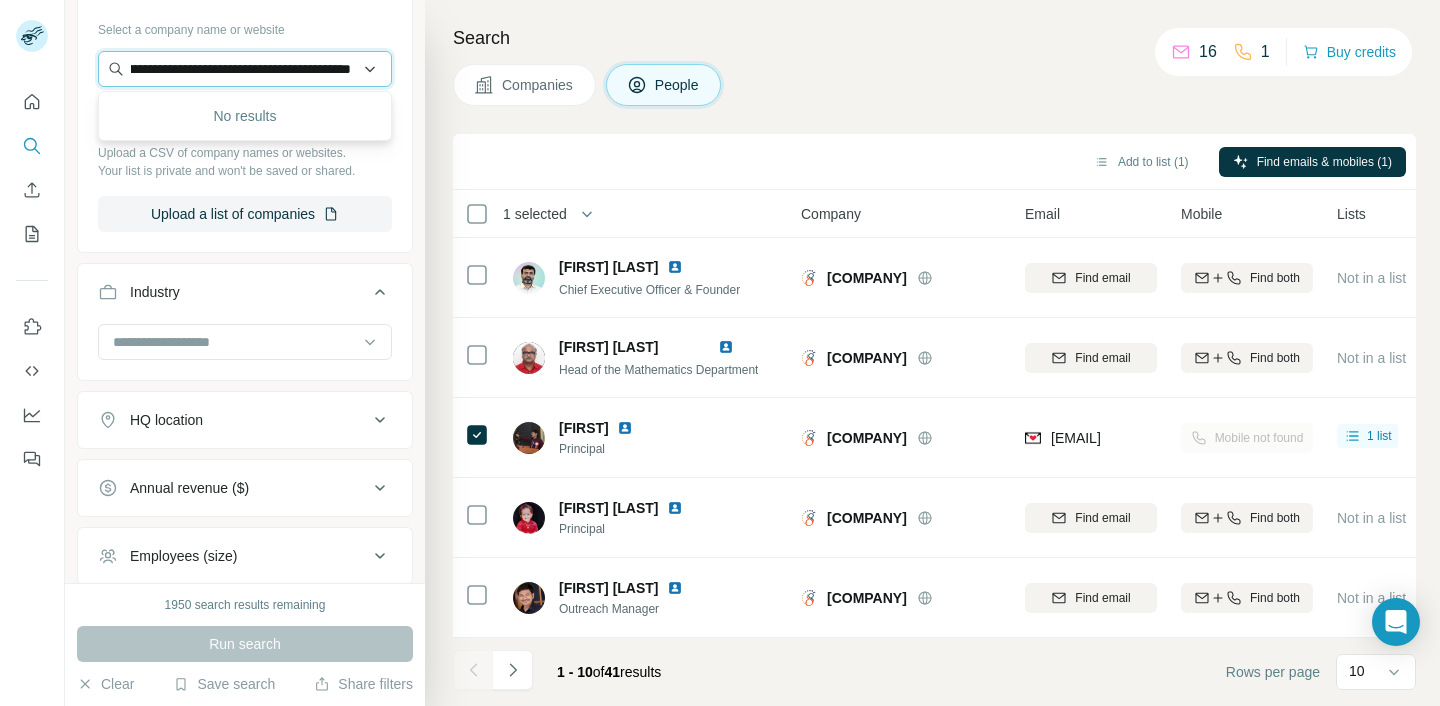 paste 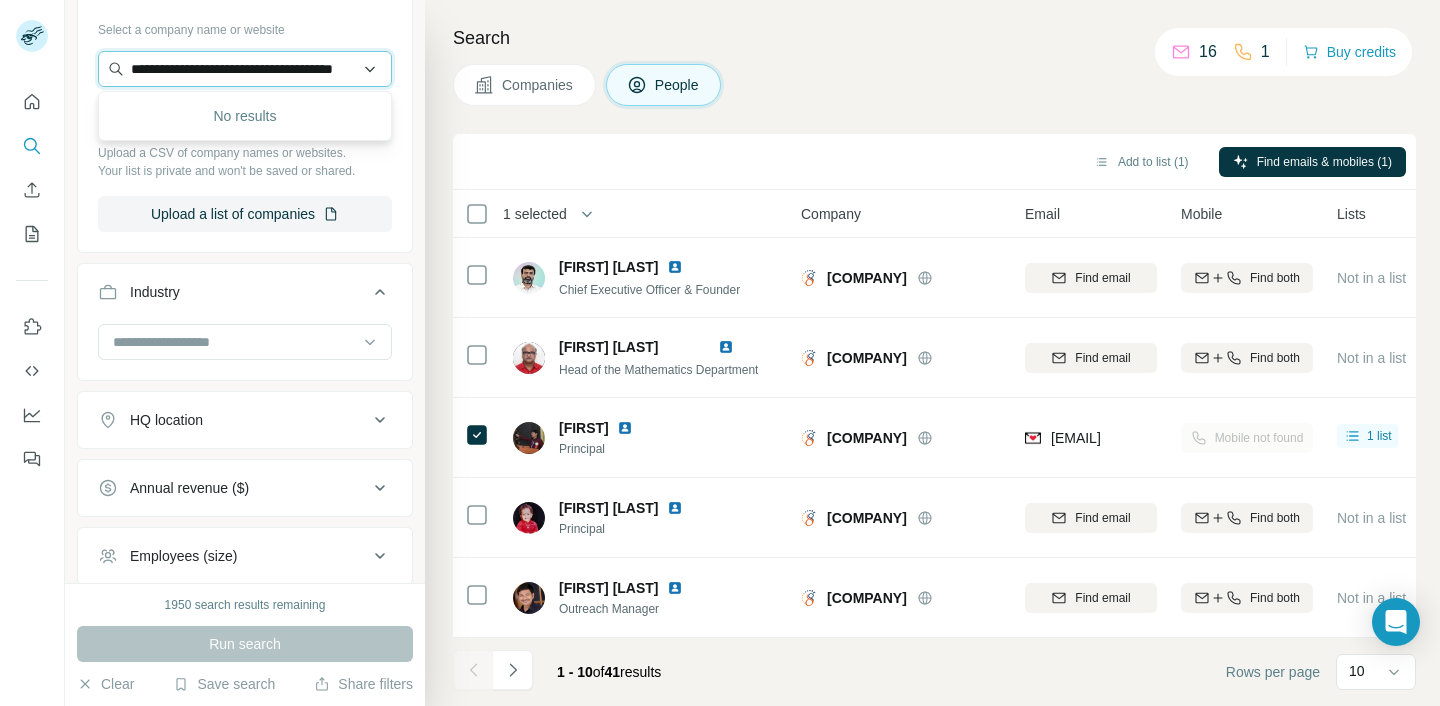 scroll, scrollTop: 0, scrollLeft: 46, axis: horizontal 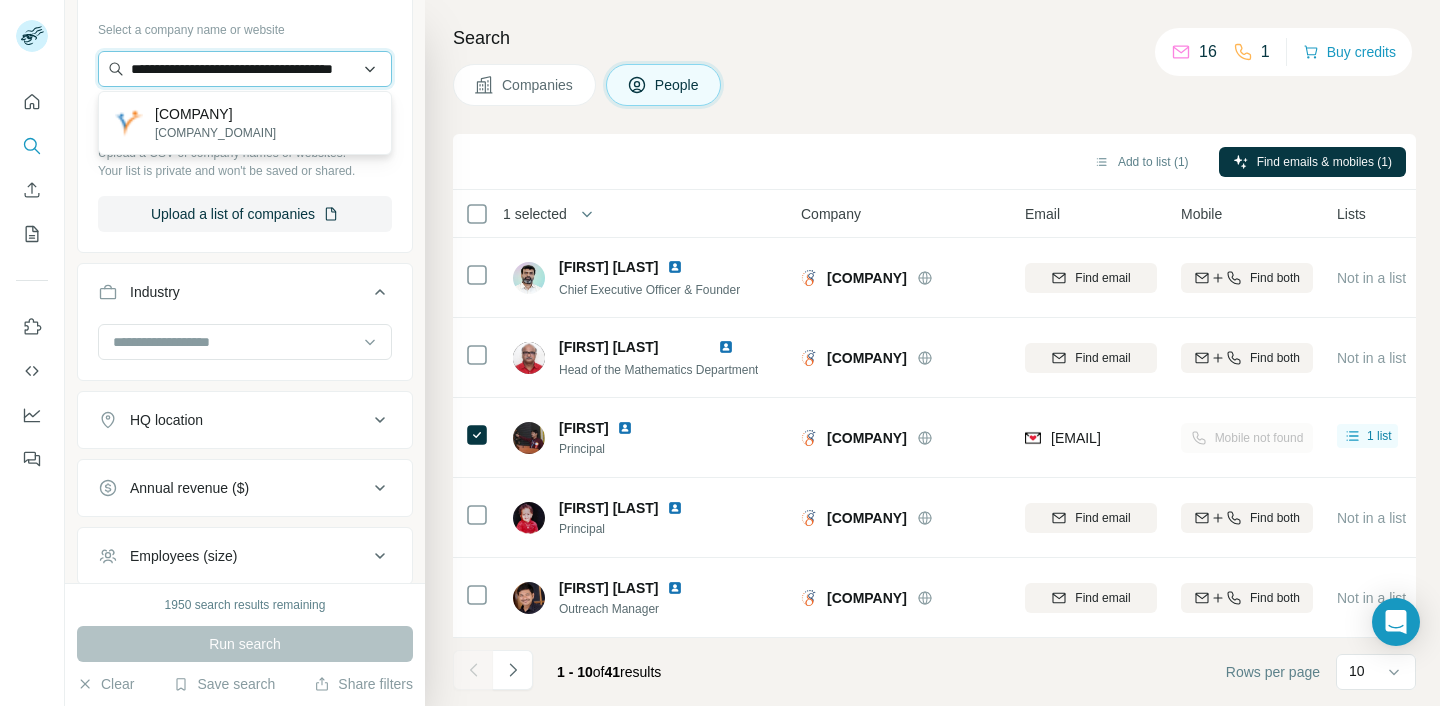 type on "**********" 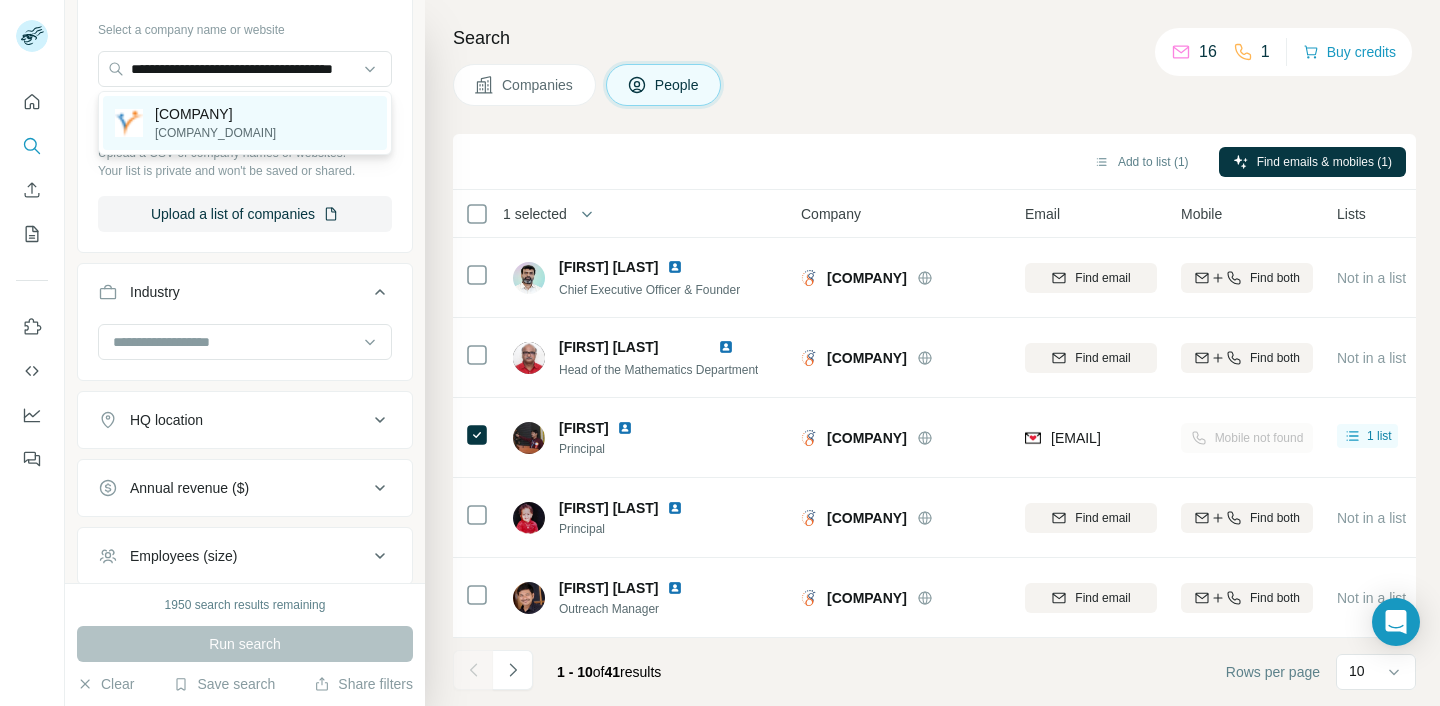 click on "[COMPANY]" at bounding box center [215, 114] 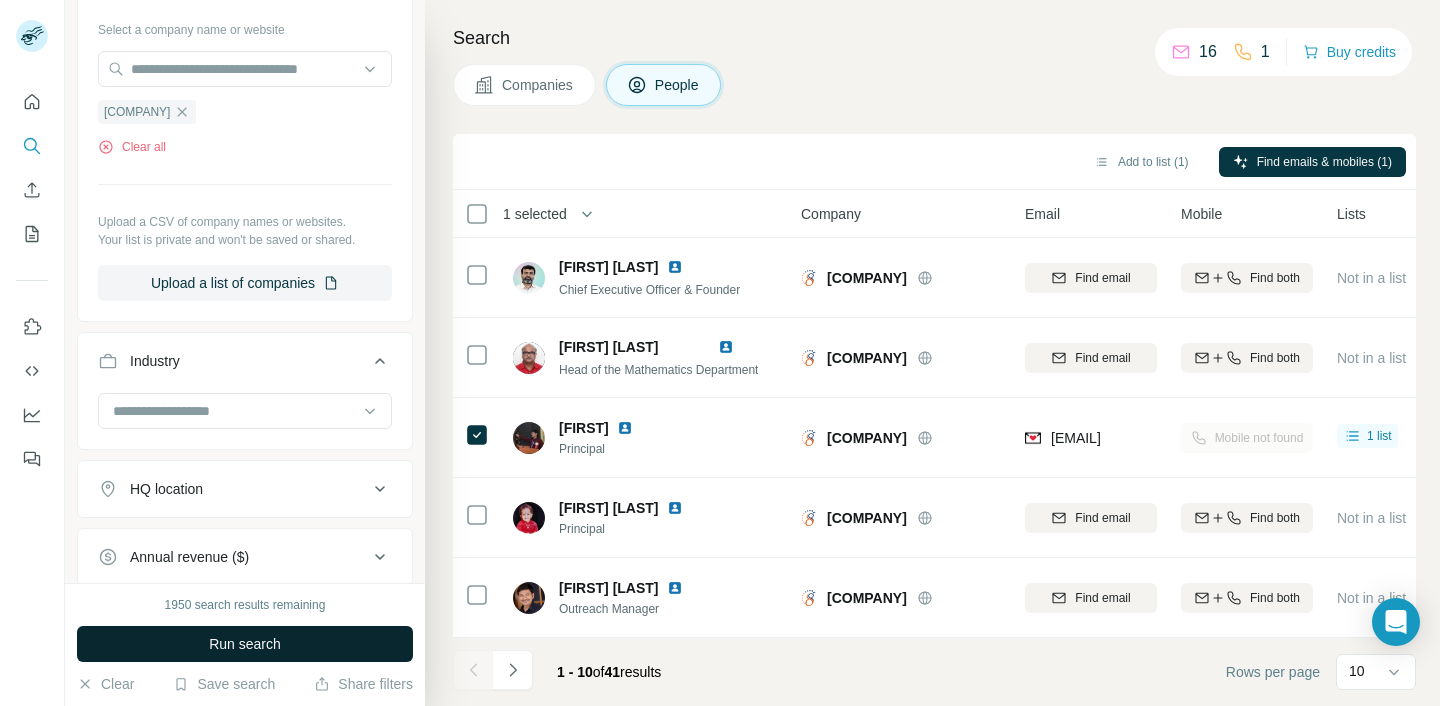 click on "Run search" at bounding box center (245, 644) 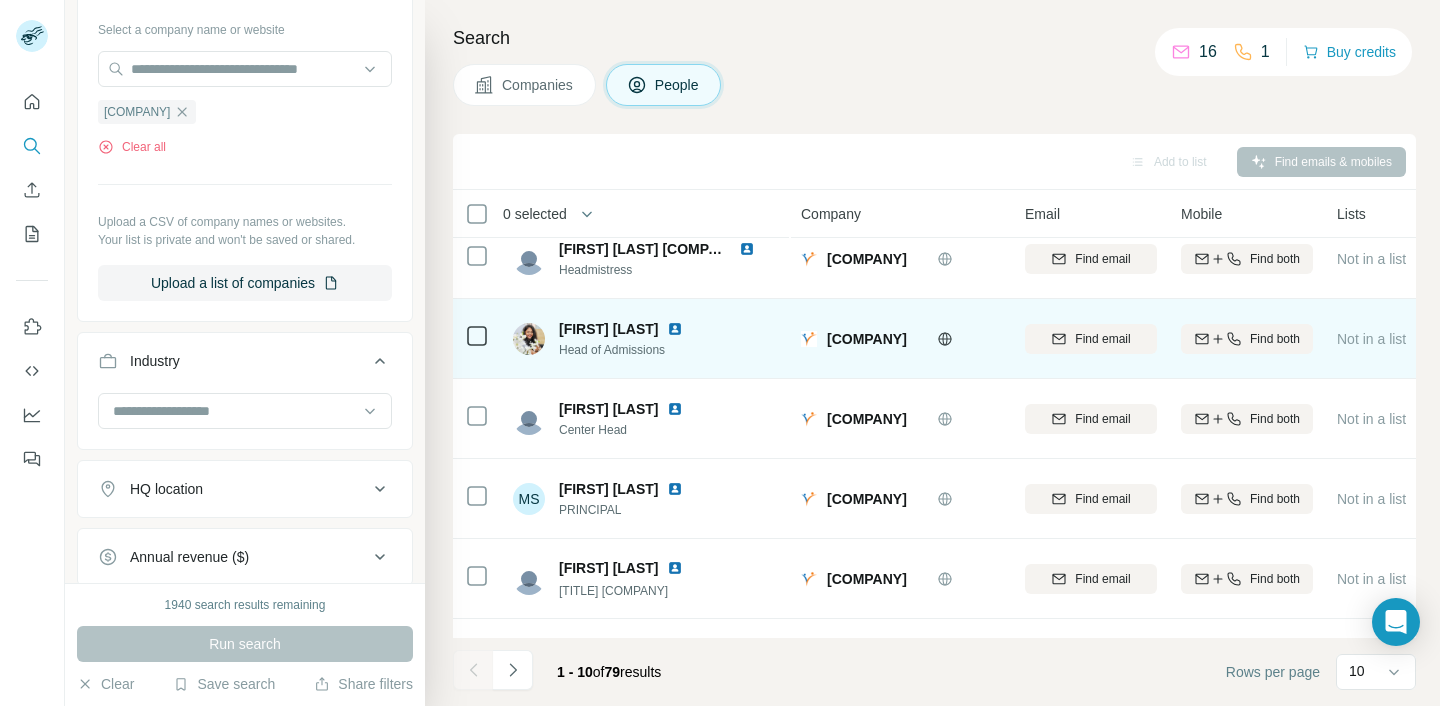 scroll, scrollTop: 0, scrollLeft: 0, axis: both 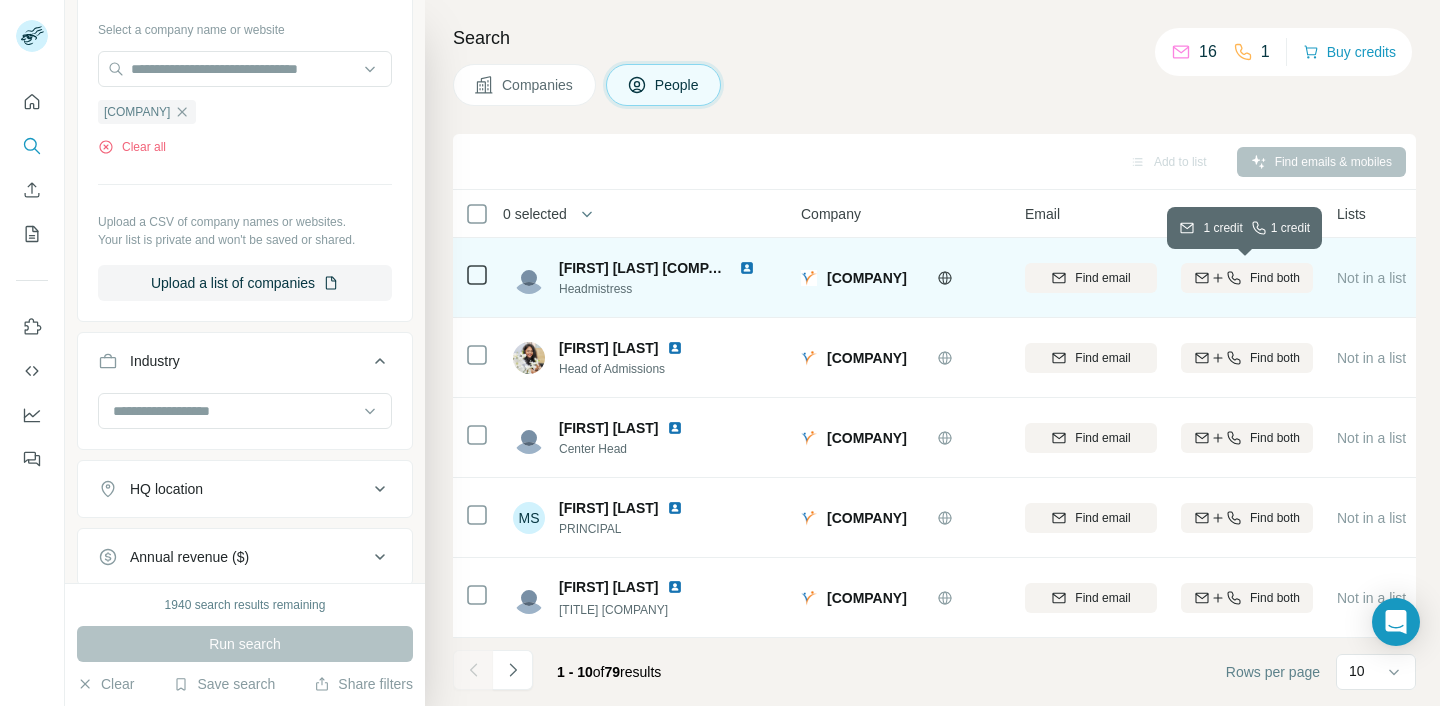 click on "Find both" at bounding box center (1247, 278) 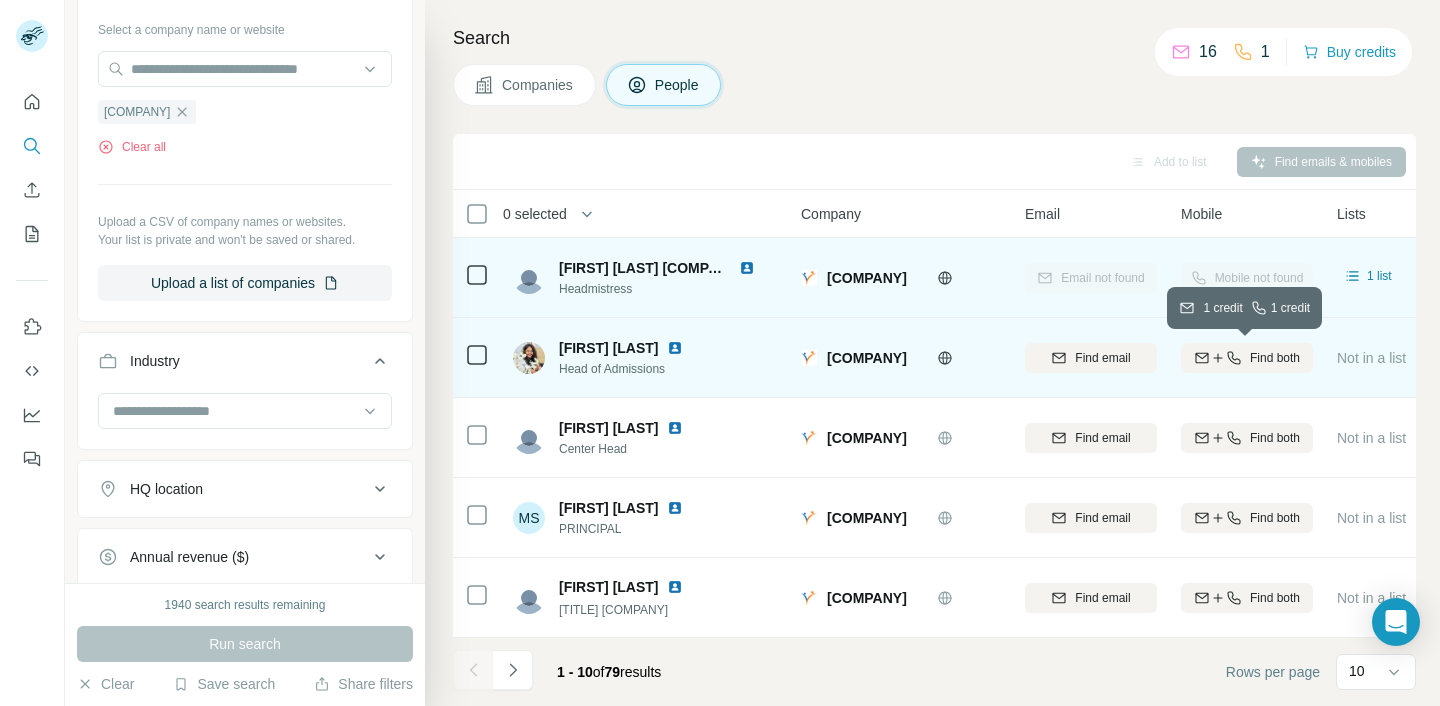click on "Find both" at bounding box center [1275, 358] 